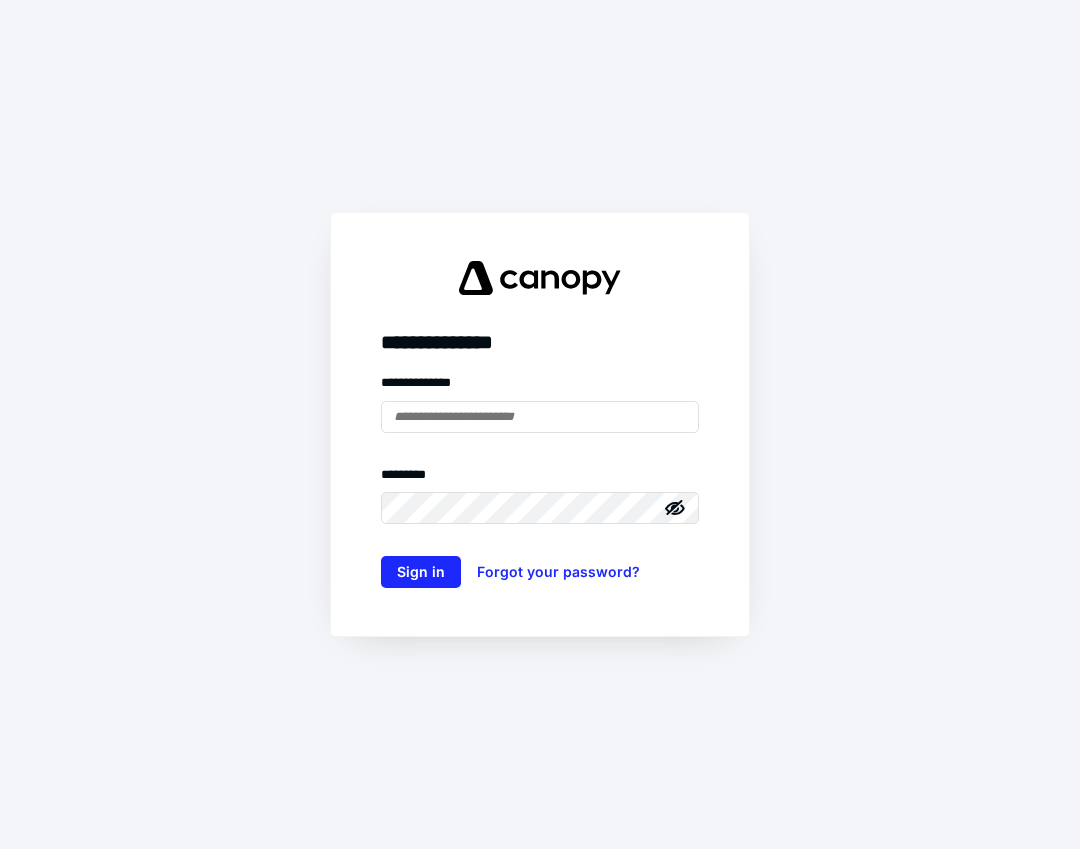 scroll, scrollTop: 0, scrollLeft: 0, axis: both 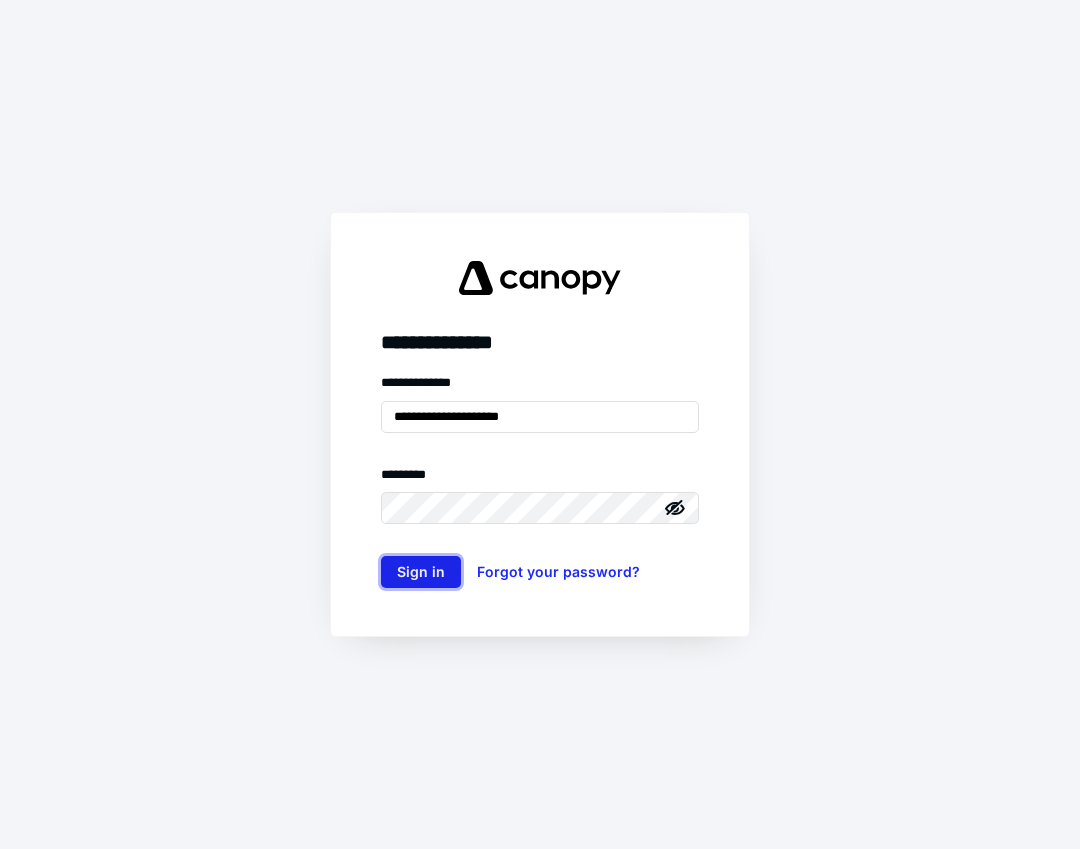 click on "Sign in" at bounding box center (421, 572) 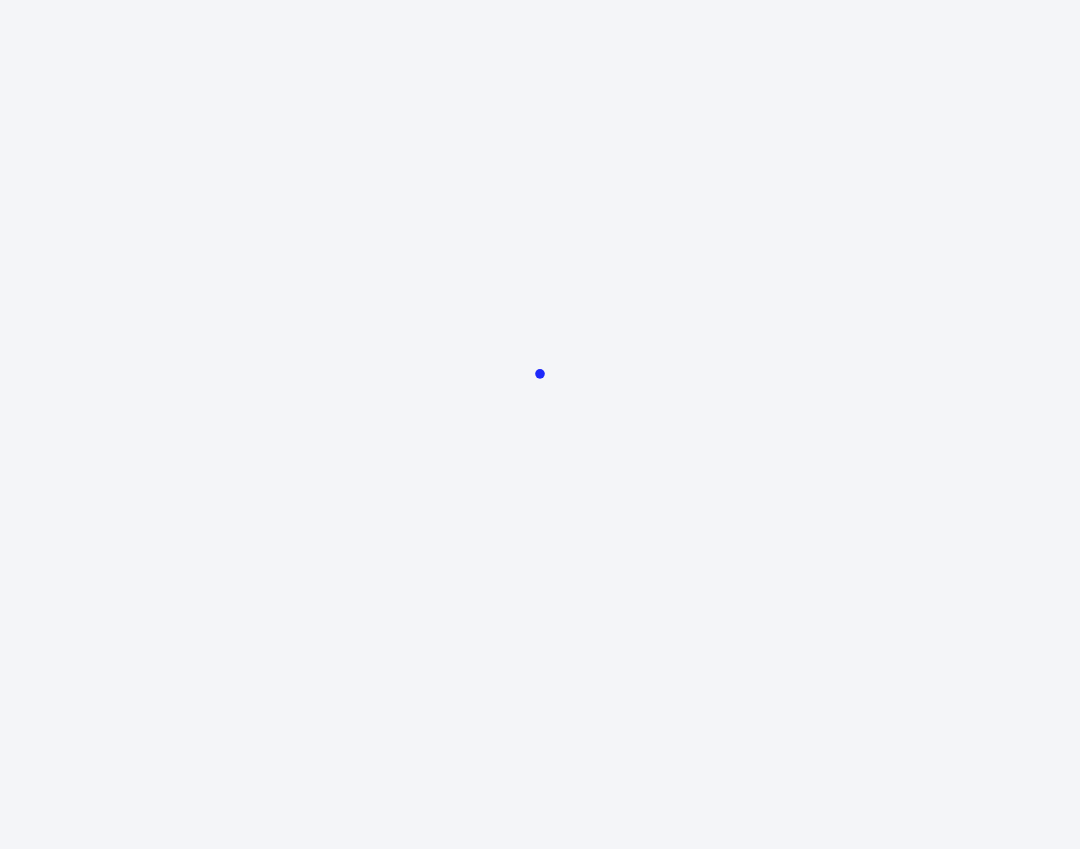 scroll, scrollTop: 0, scrollLeft: 0, axis: both 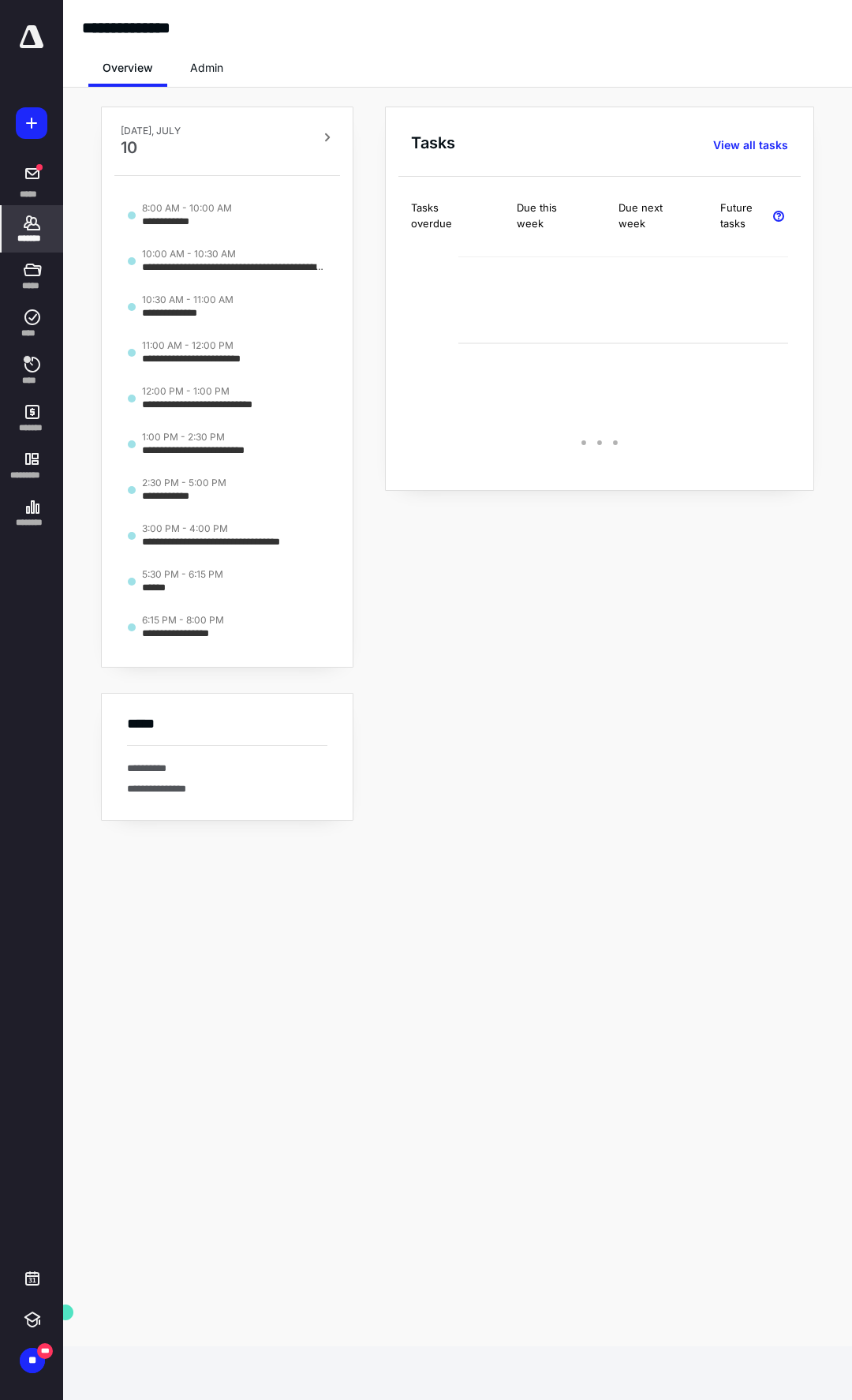 click on "*******" at bounding box center [32, 238] 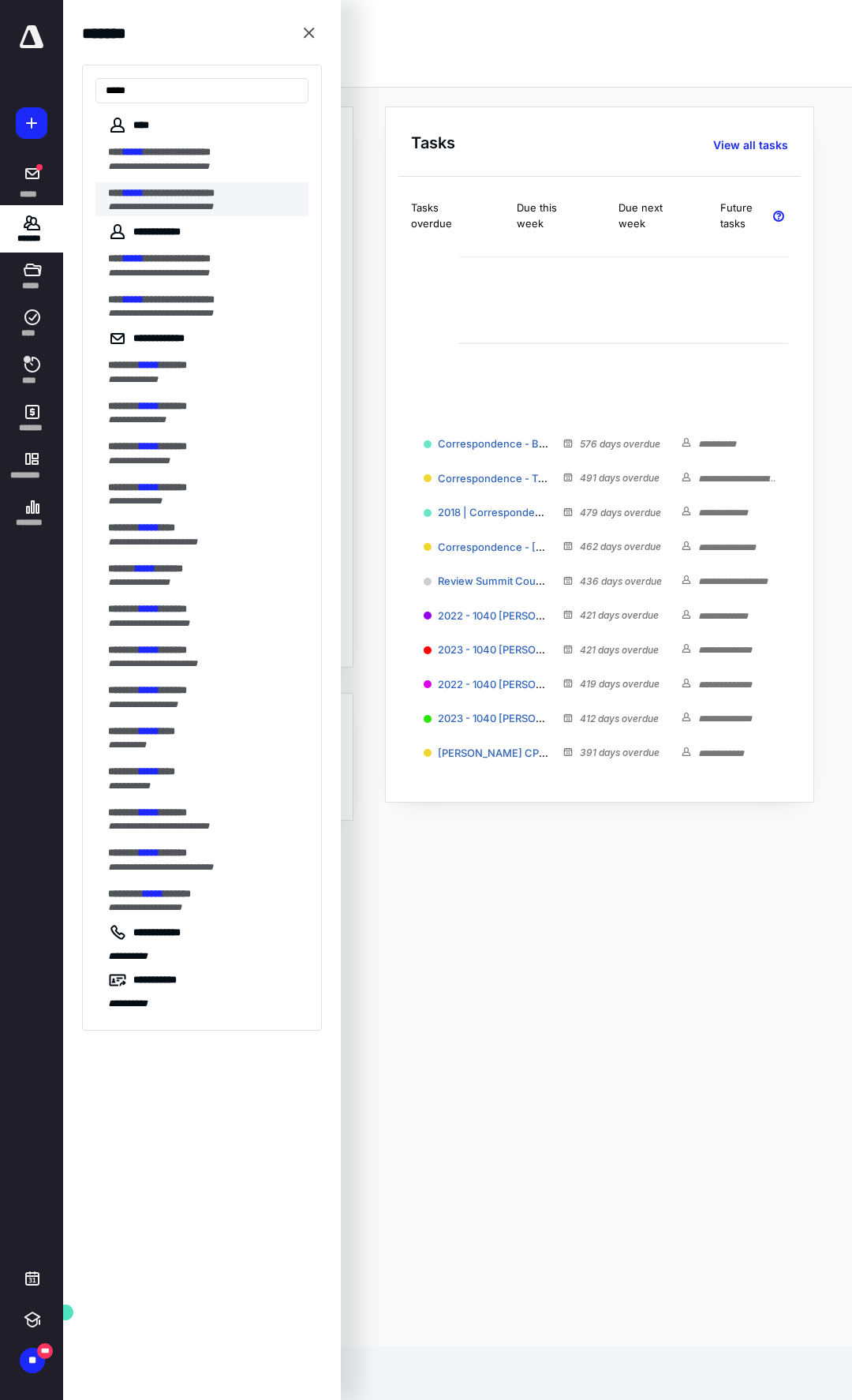 type on "*****" 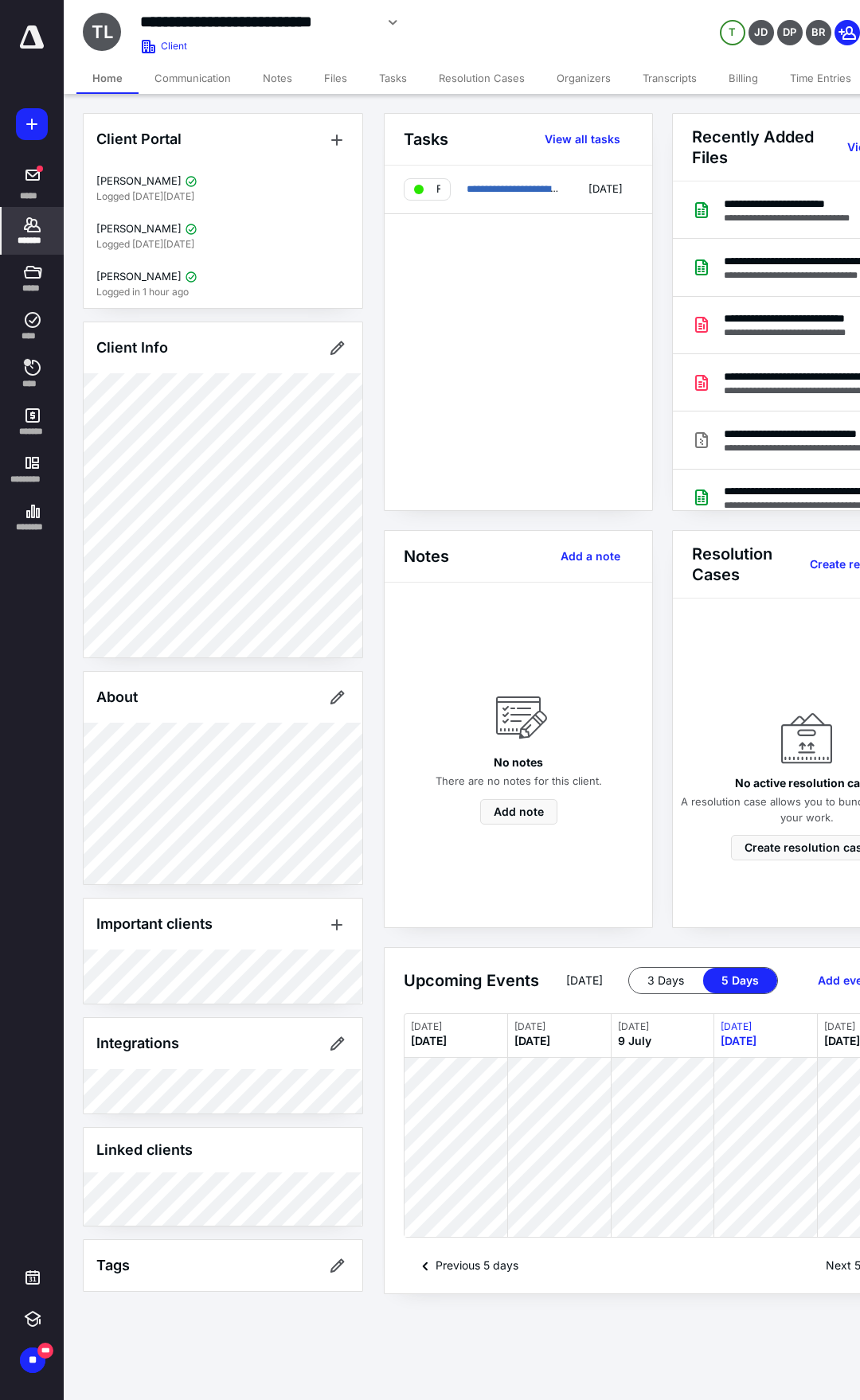 click on "Files" at bounding box center (335, 78) 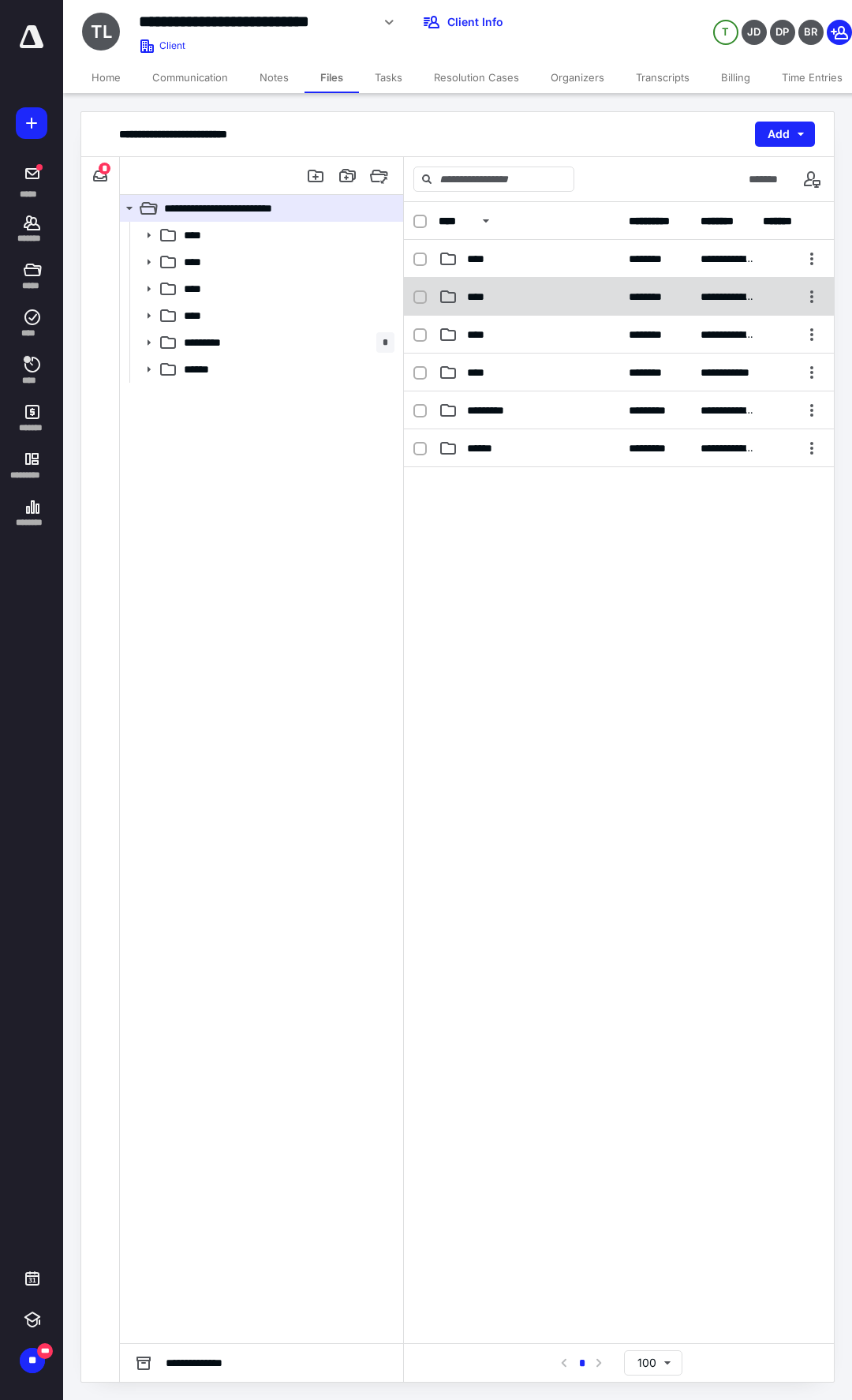 click on "****" at bounding box center (529, 297) 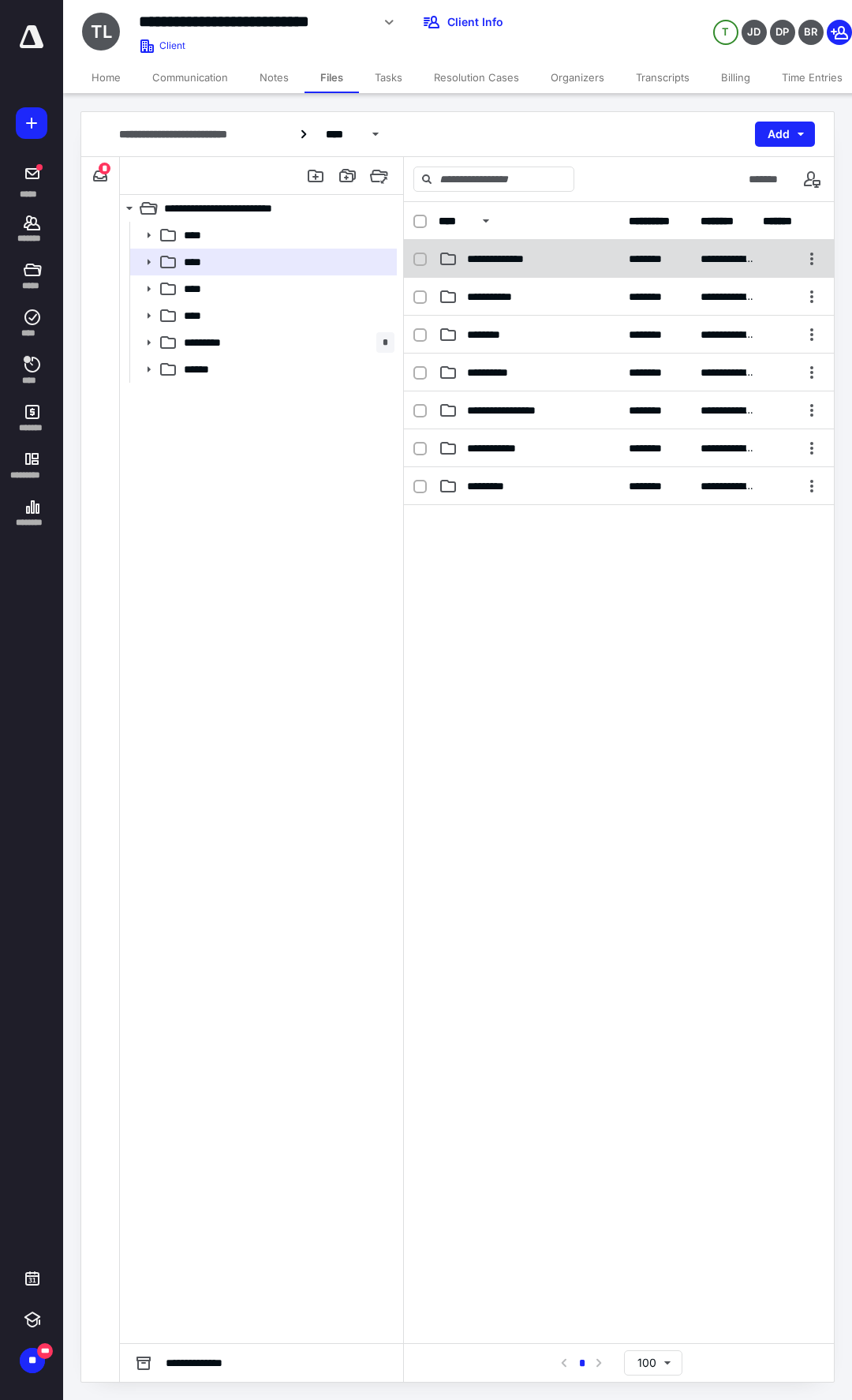 click on "**********" at bounding box center [529, 259] 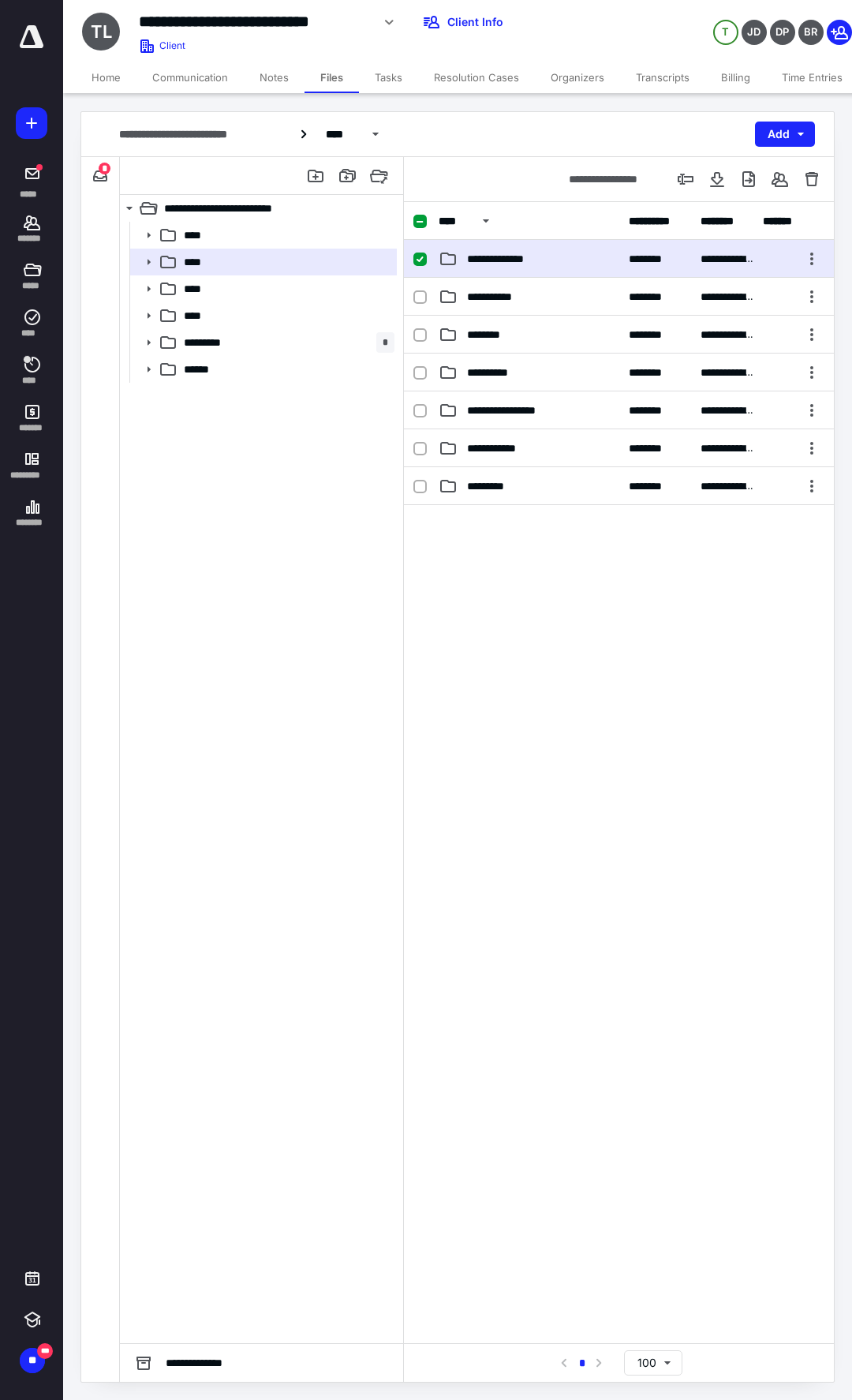 click on "**********" at bounding box center [529, 259] 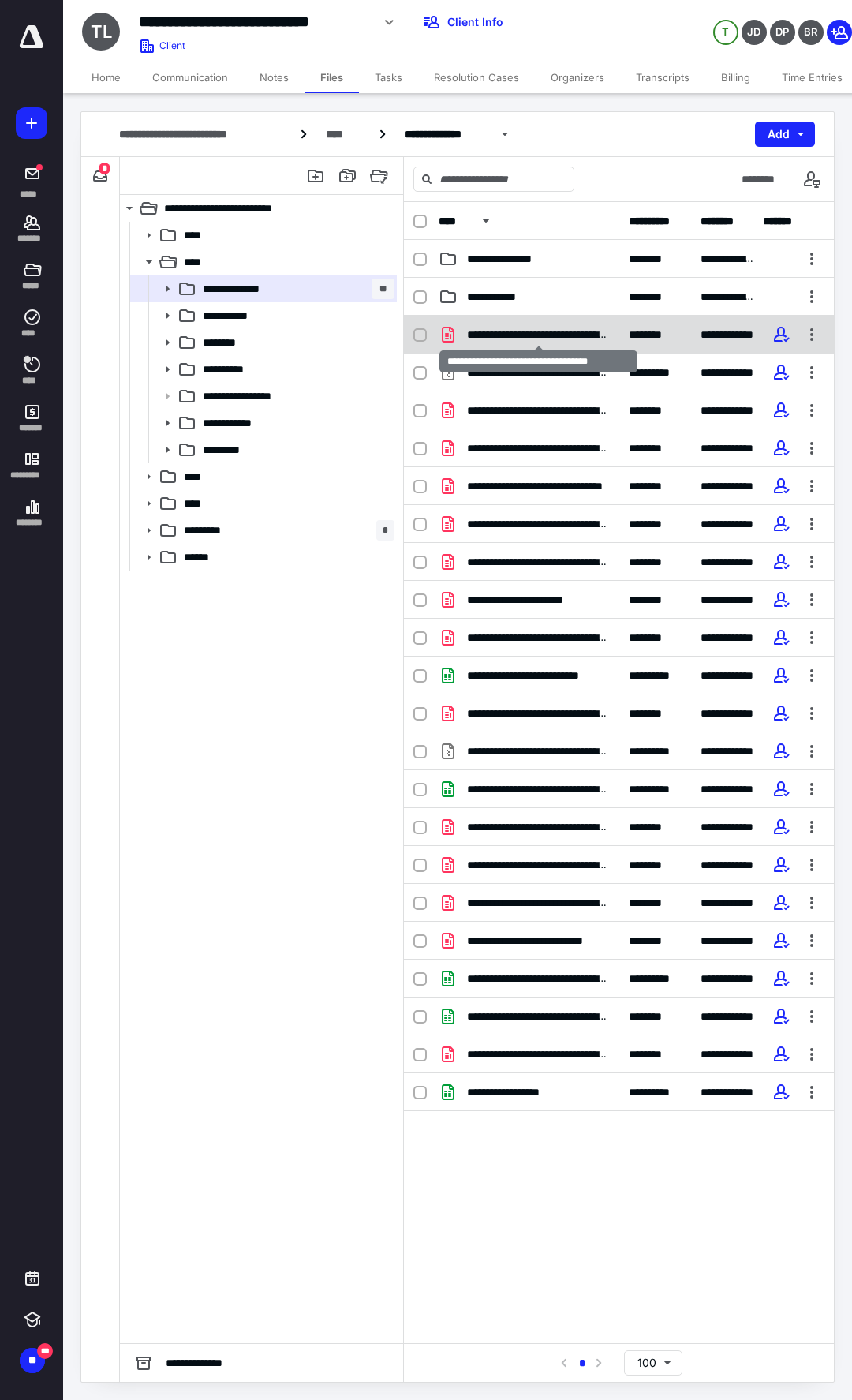 click on "**********" at bounding box center [538, 335] 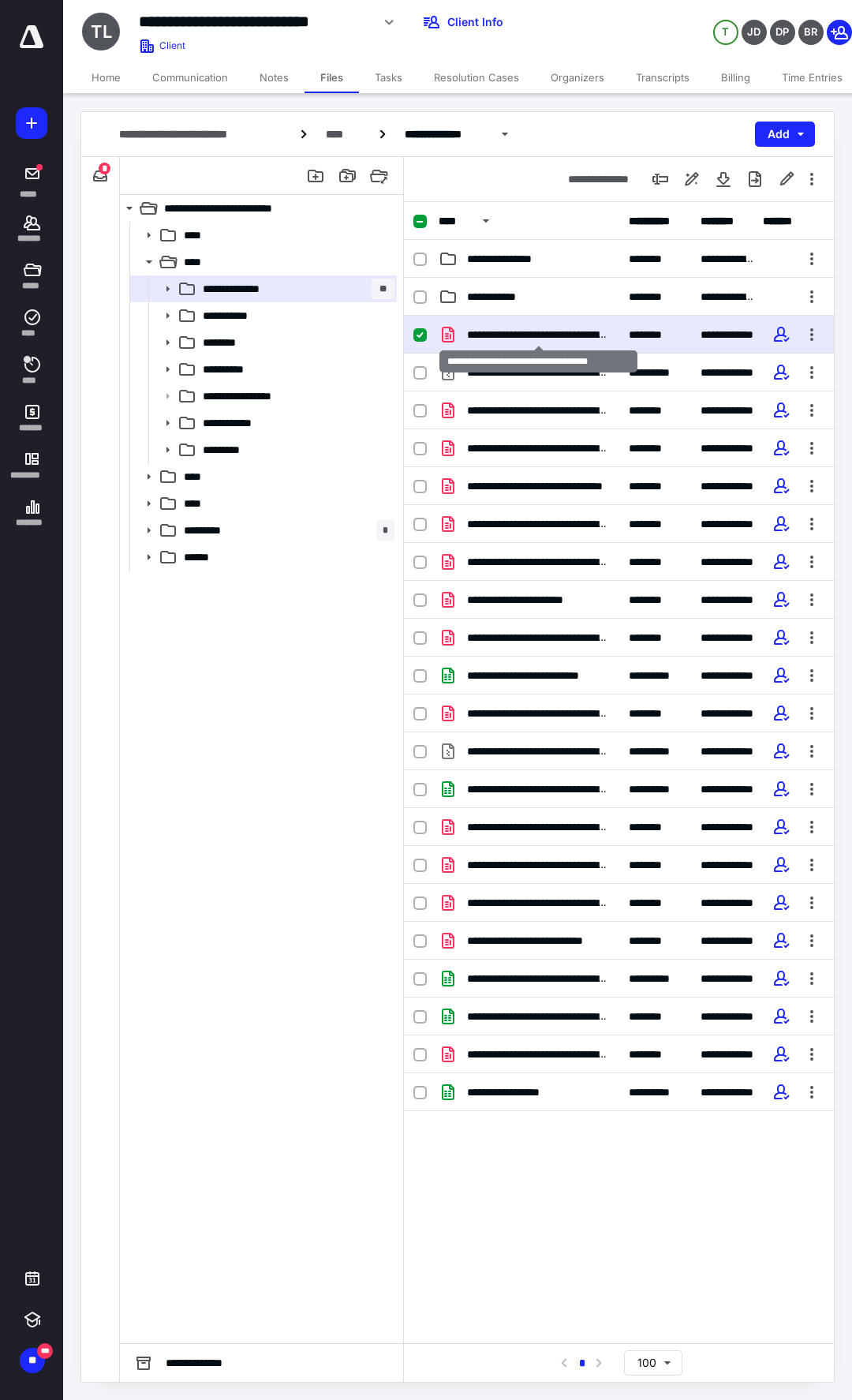 click on "**********" at bounding box center (538, 335) 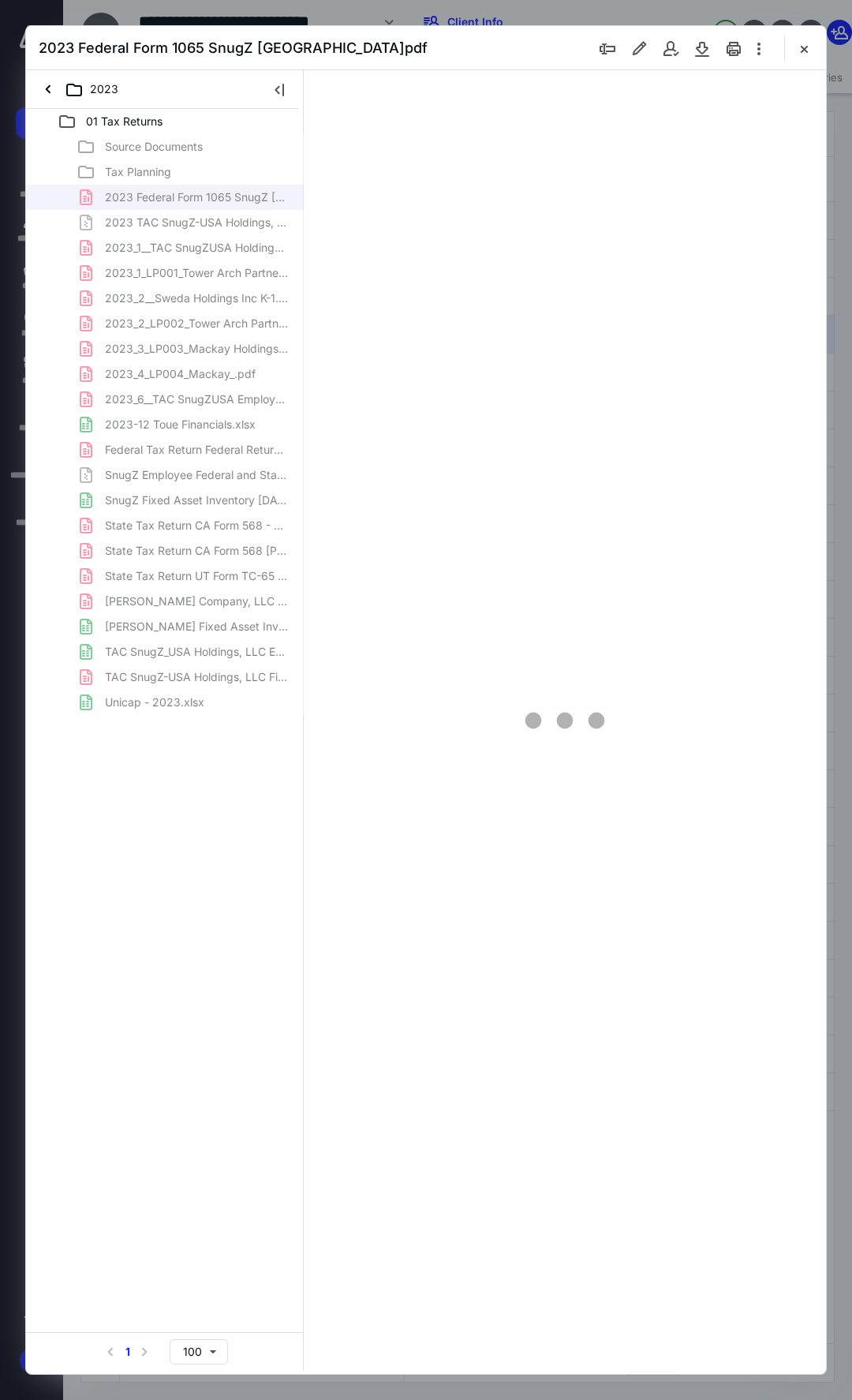 scroll, scrollTop: 0, scrollLeft: 0, axis: both 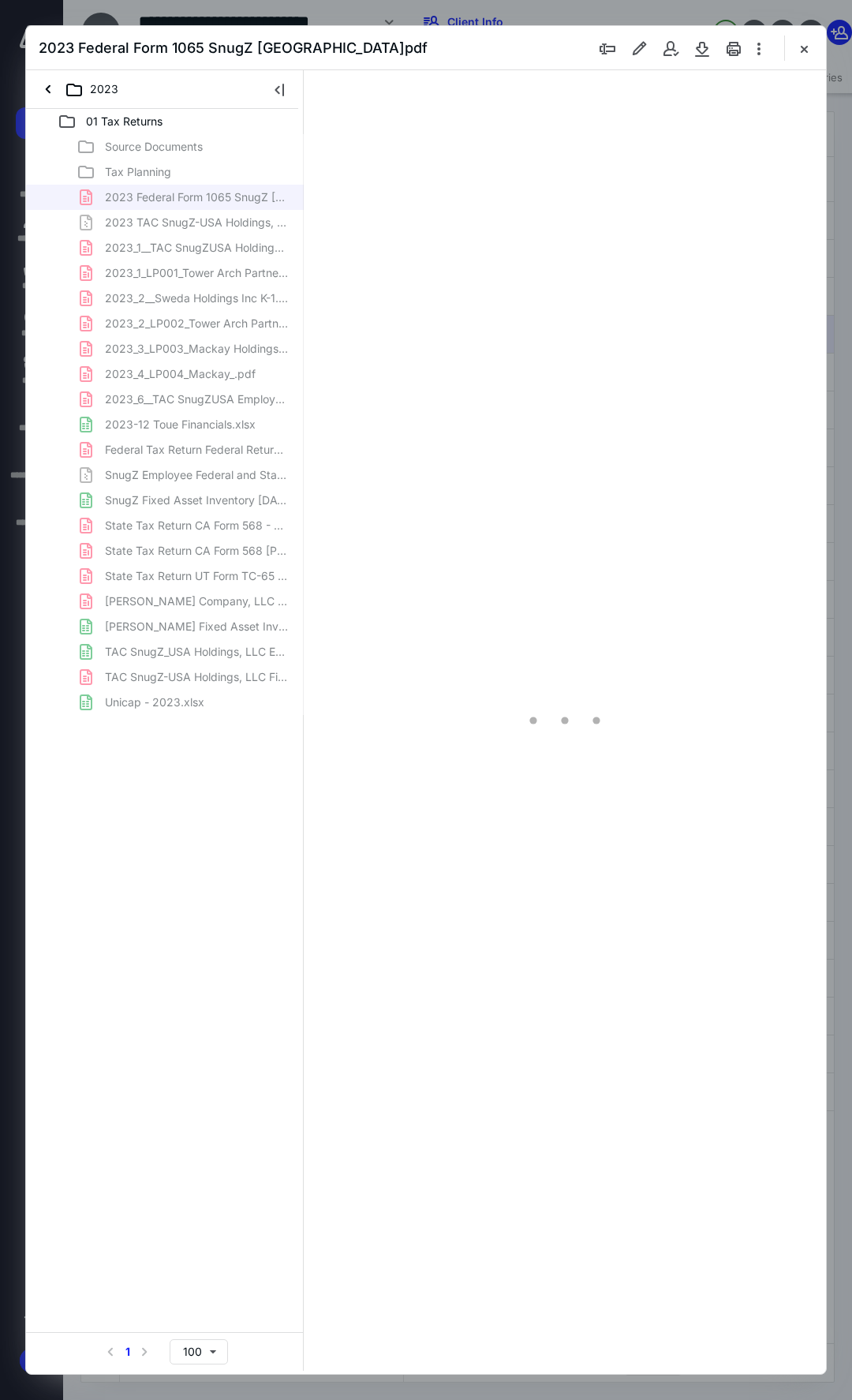 type on "105" 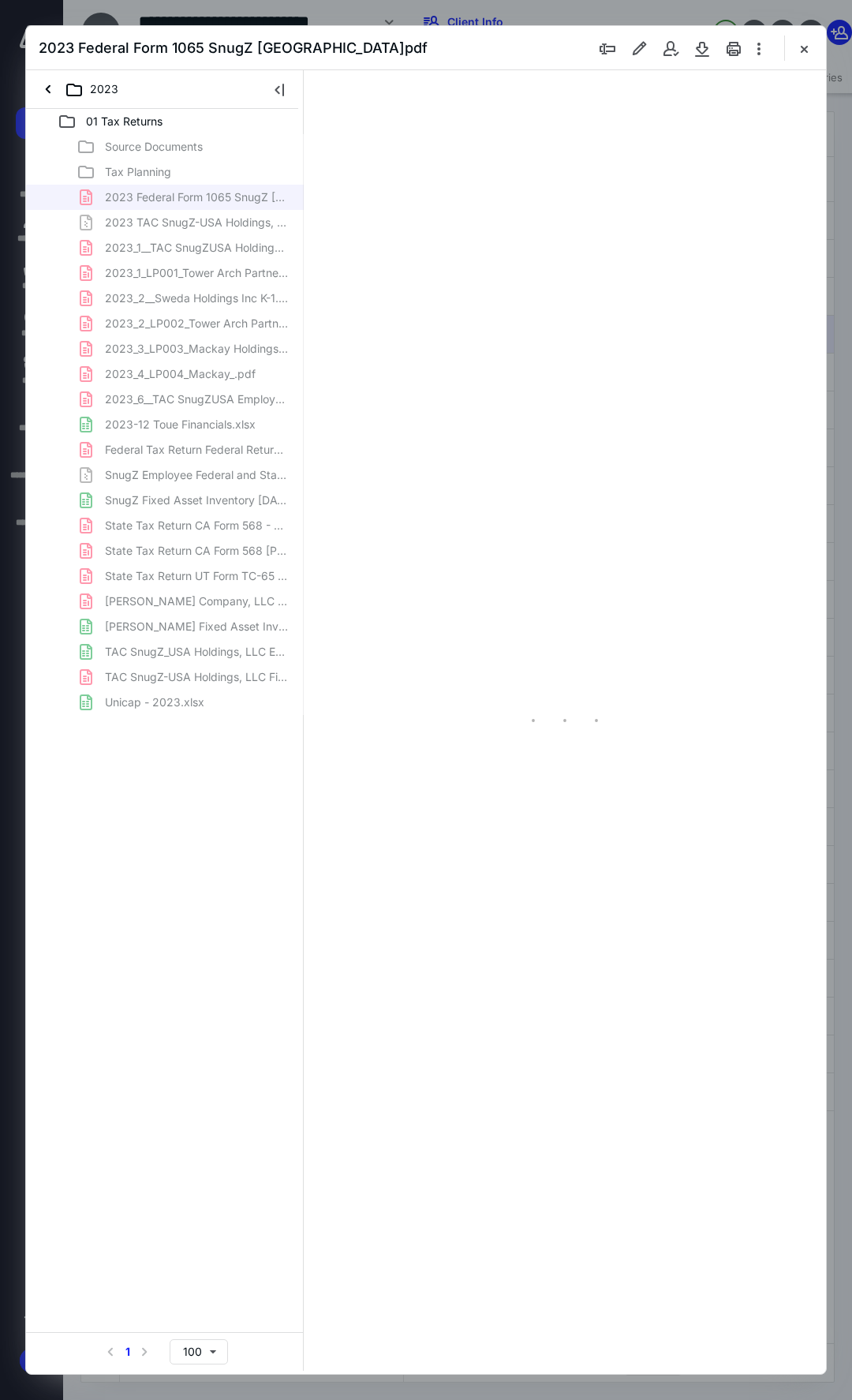type on "*" 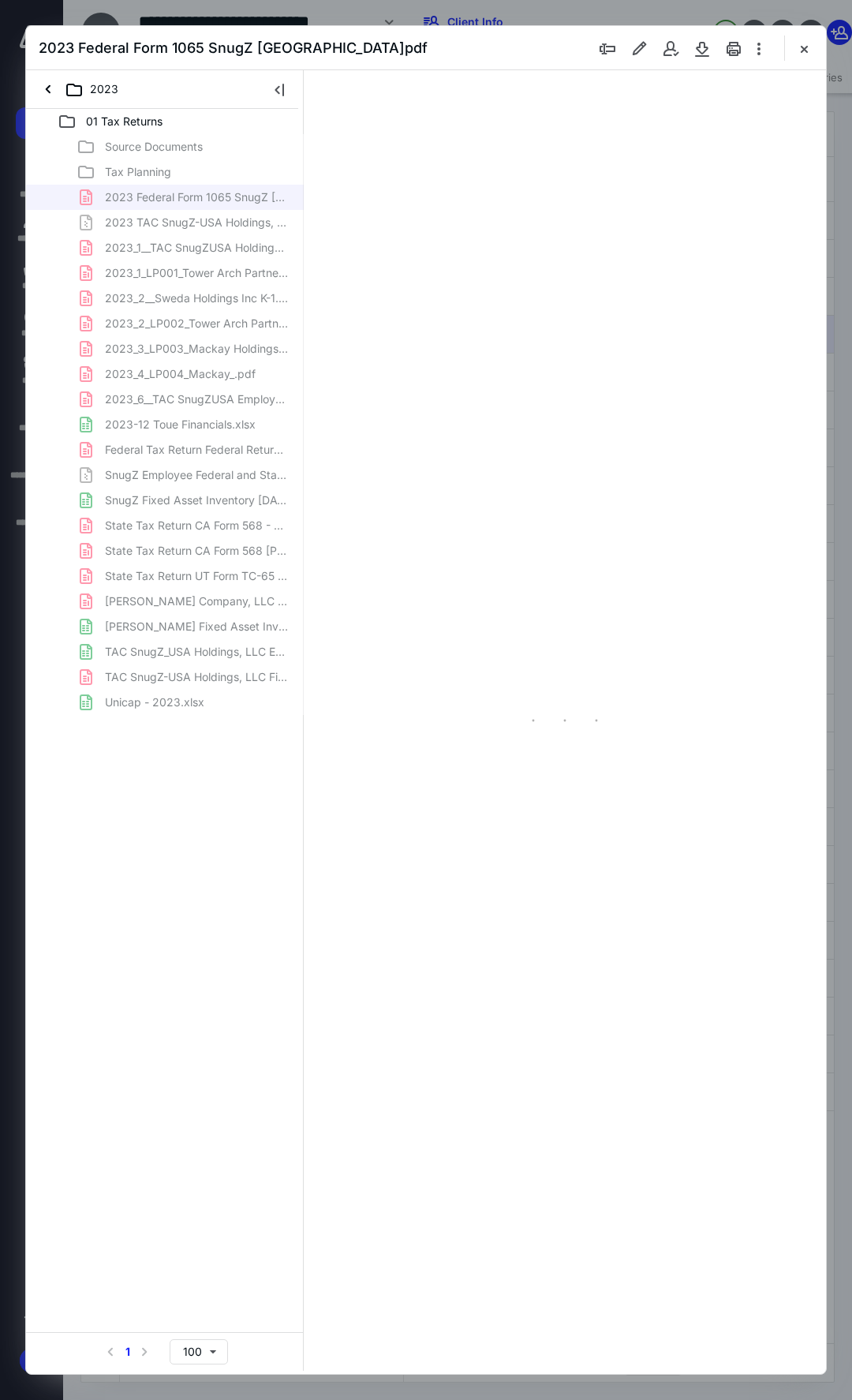 scroll, scrollTop: 85, scrollLeft: 73, axis: both 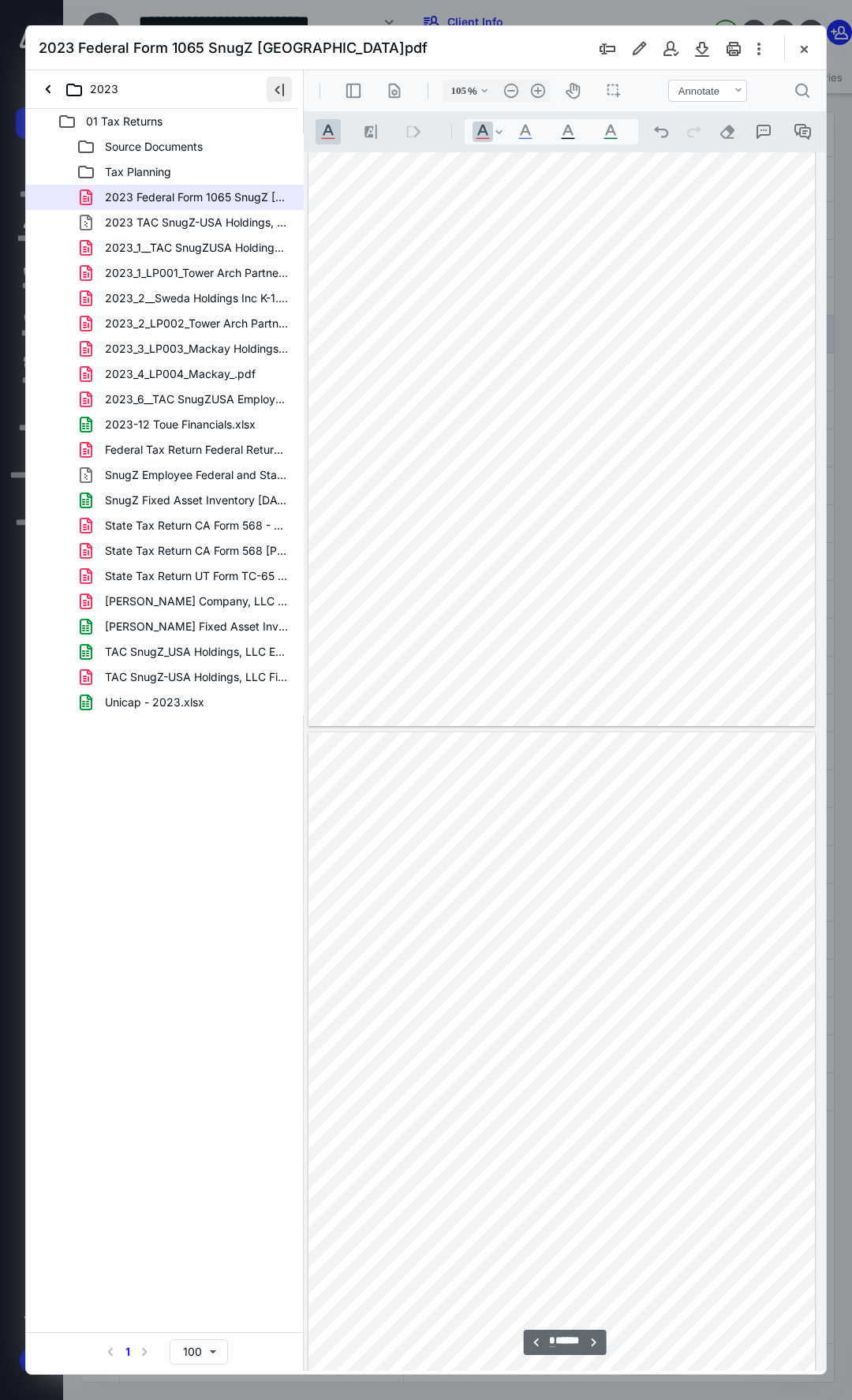 click at bounding box center (279, 89) 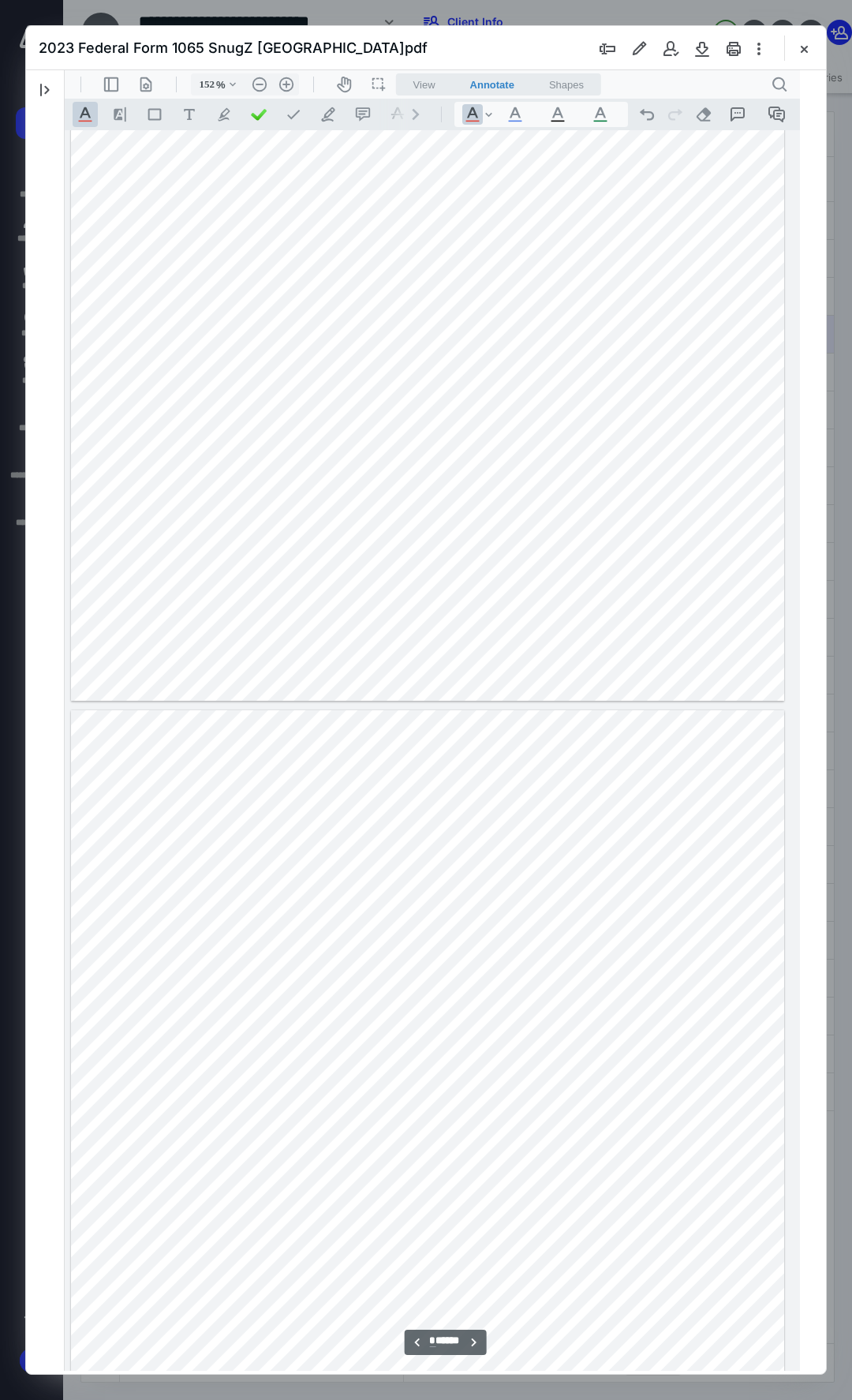 type on "153" 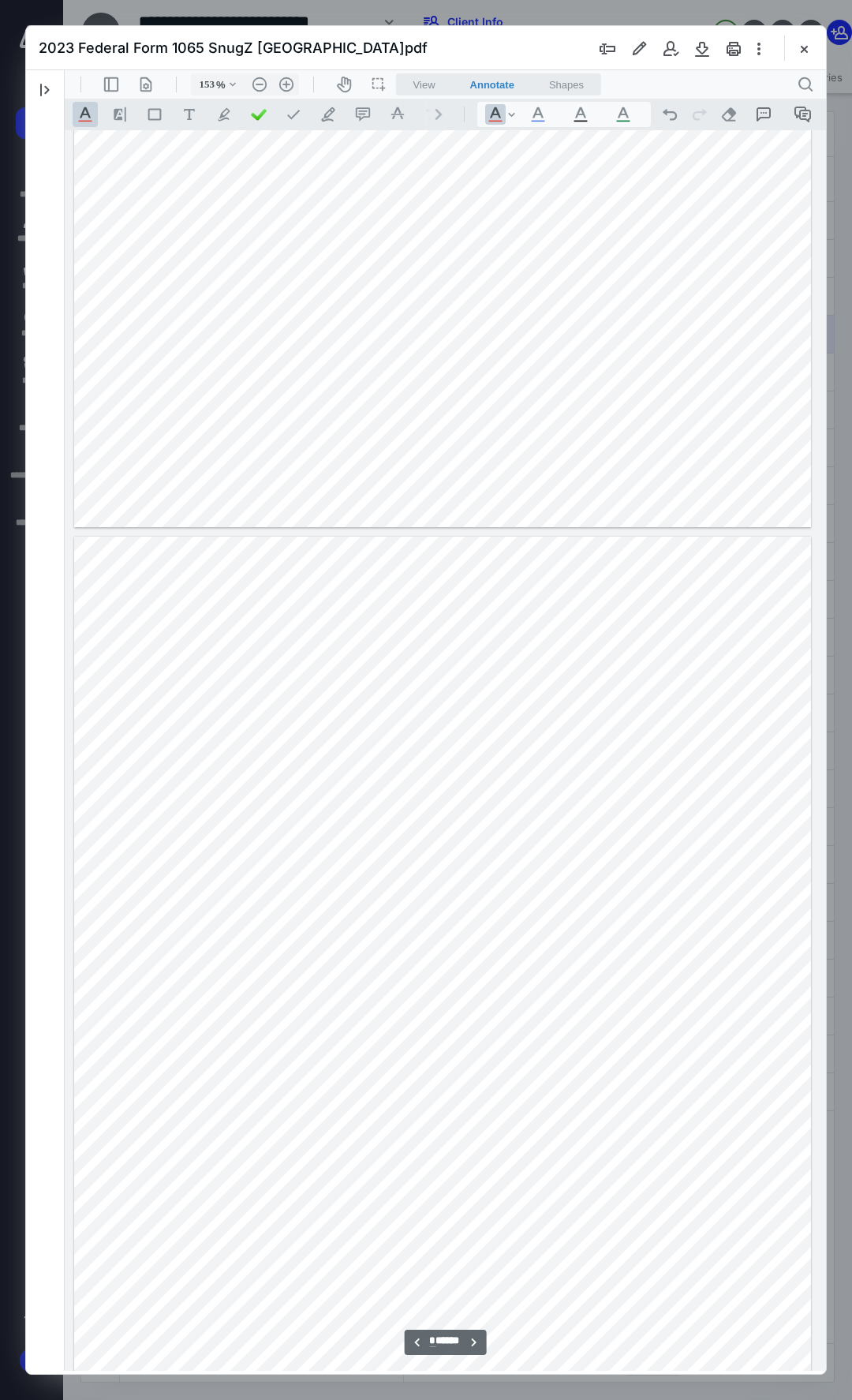 scroll, scrollTop: 4737, scrollLeft: 104, axis: both 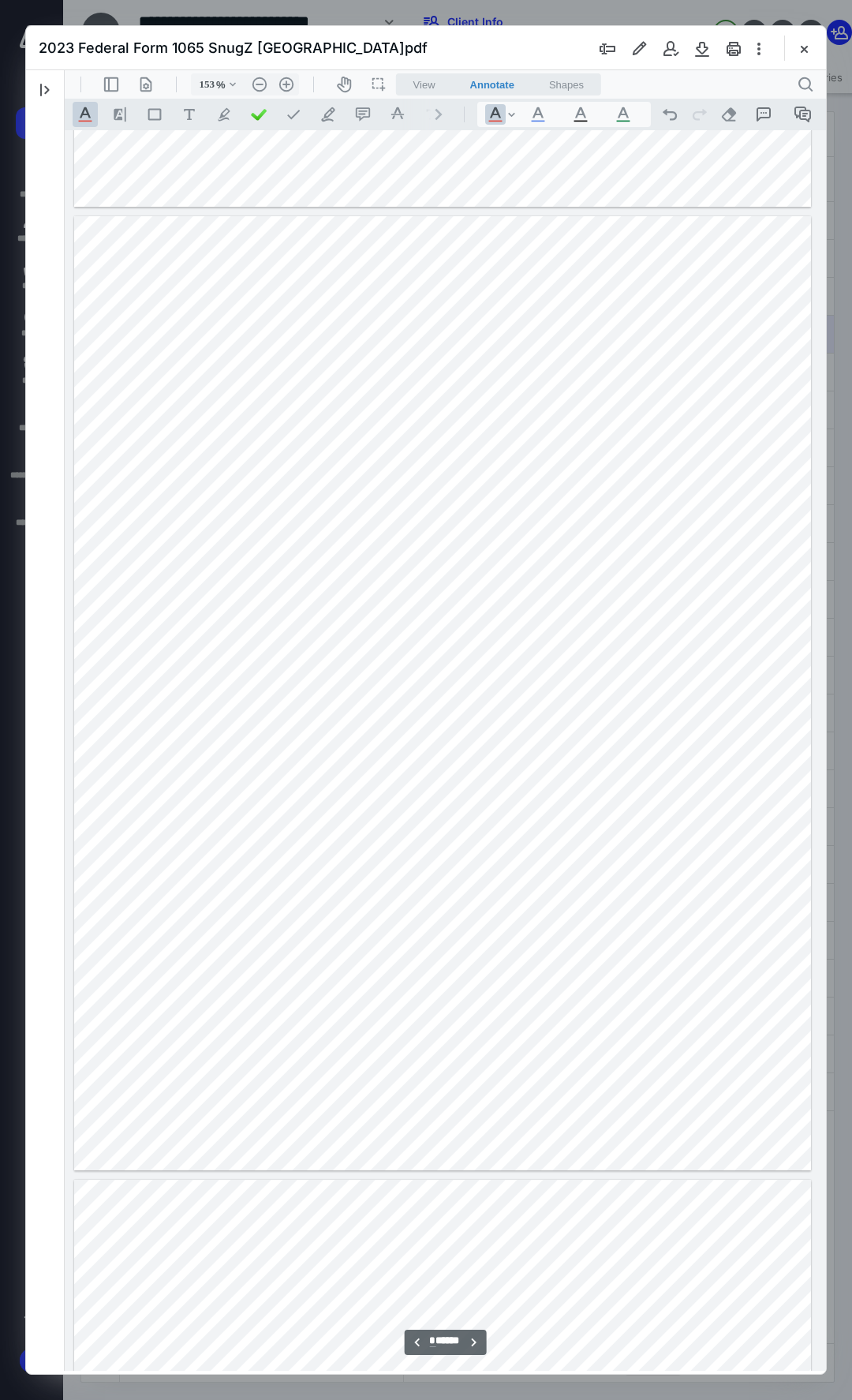 type on "*" 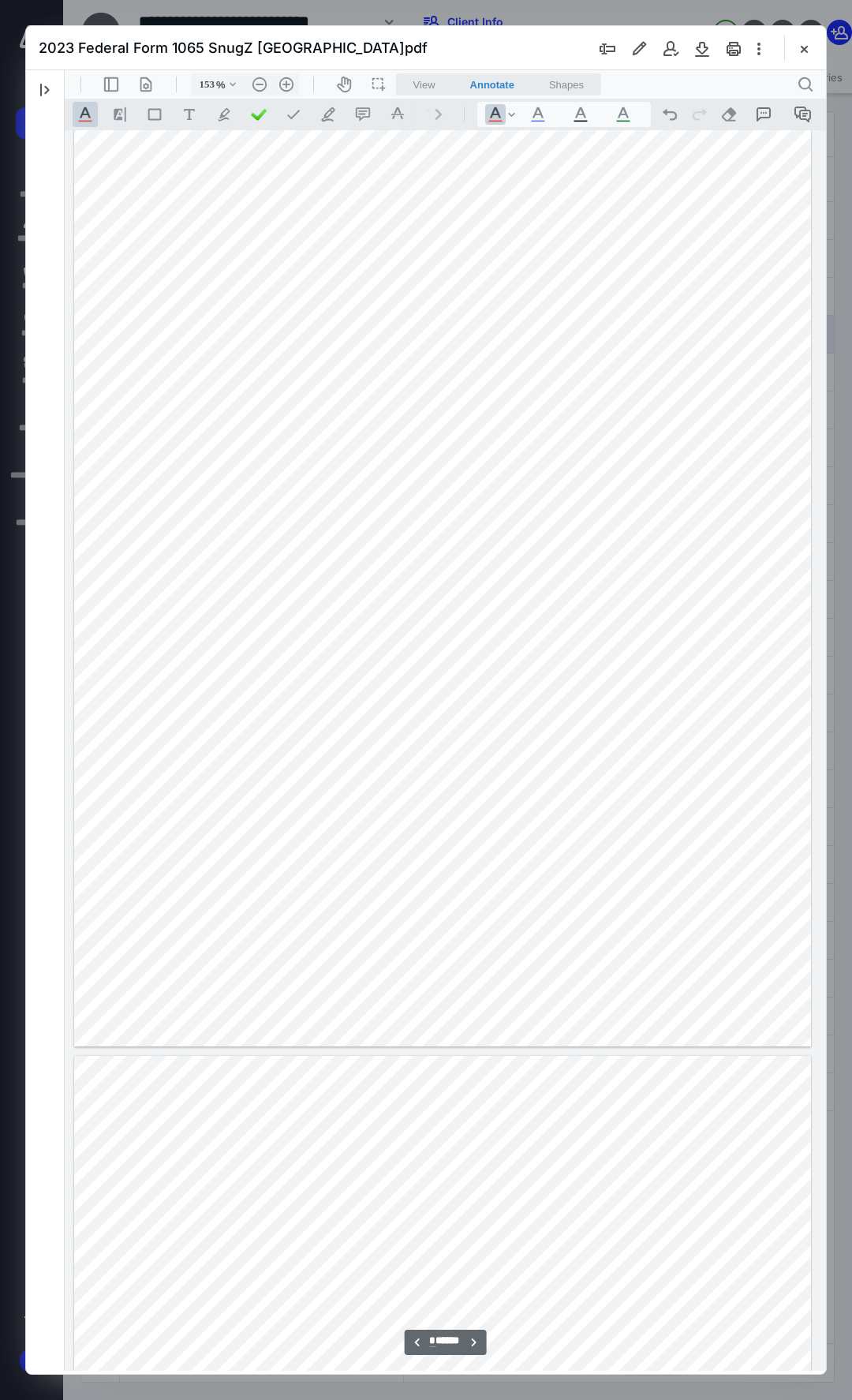 scroll, scrollTop: 3797, scrollLeft: 104, axis: both 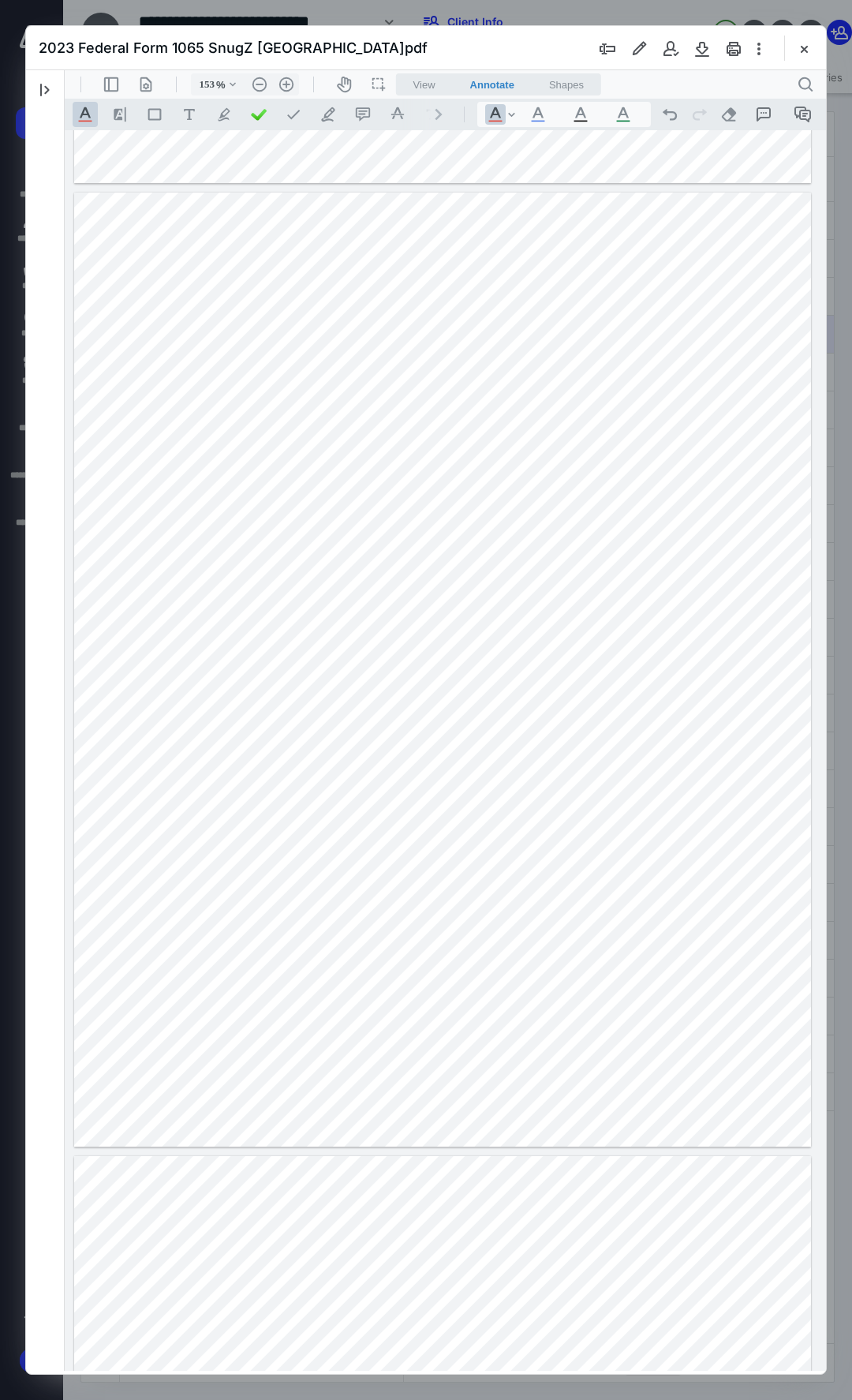 type 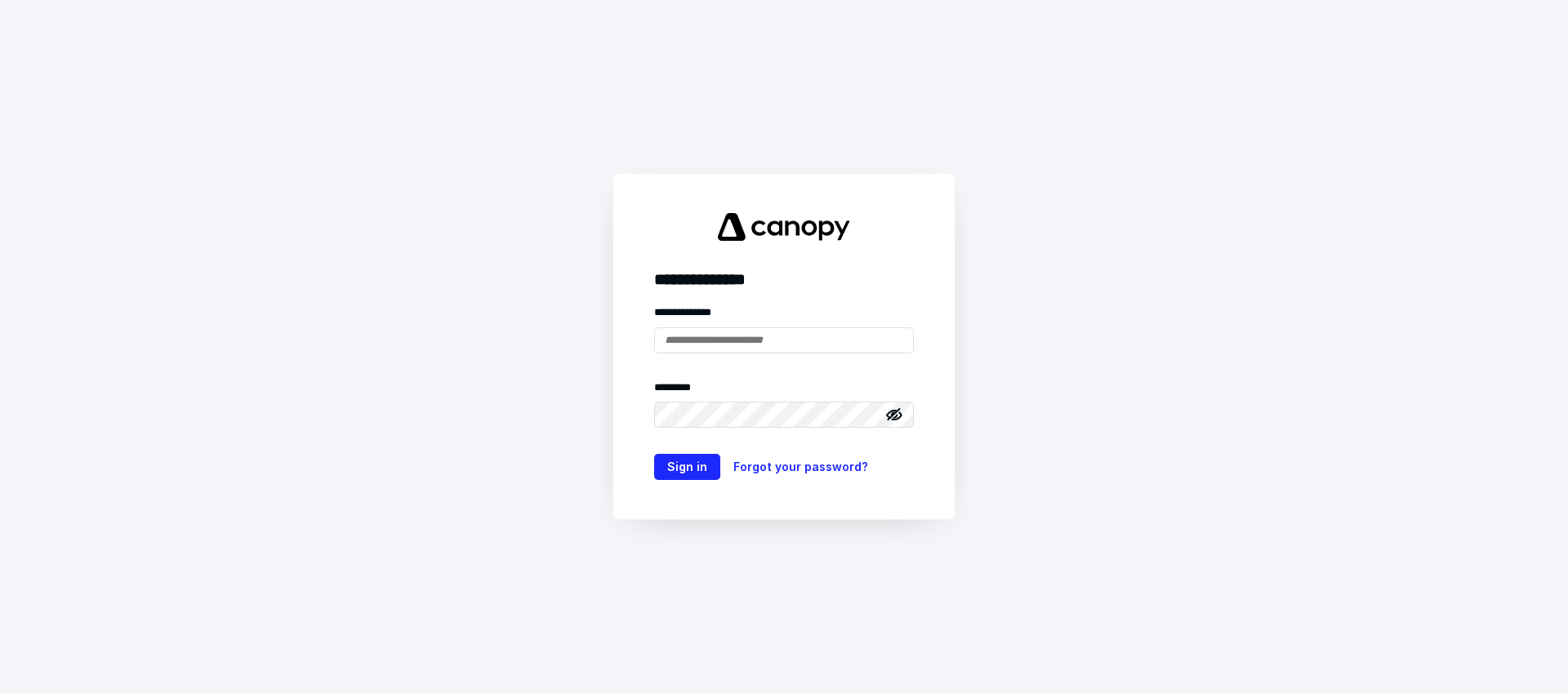scroll, scrollTop: 0, scrollLeft: 0, axis: both 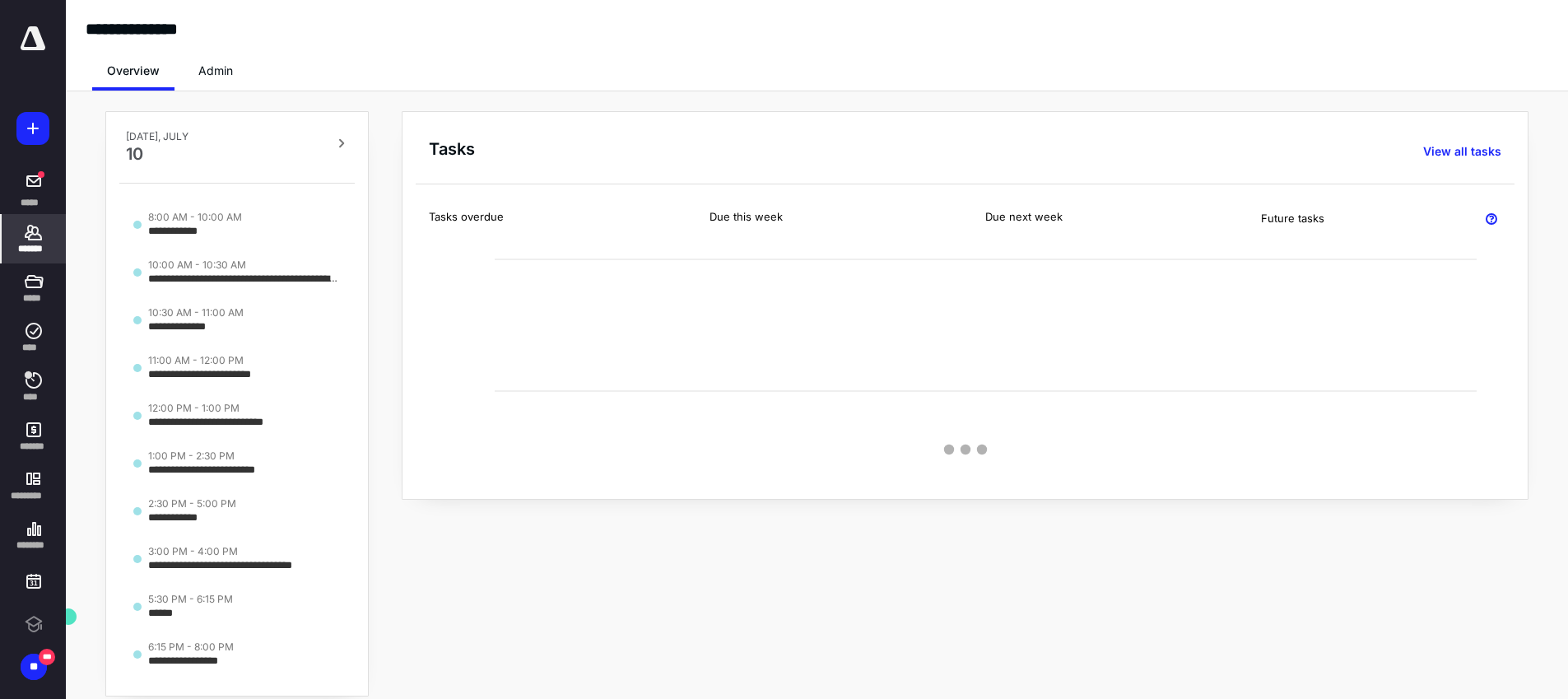 click 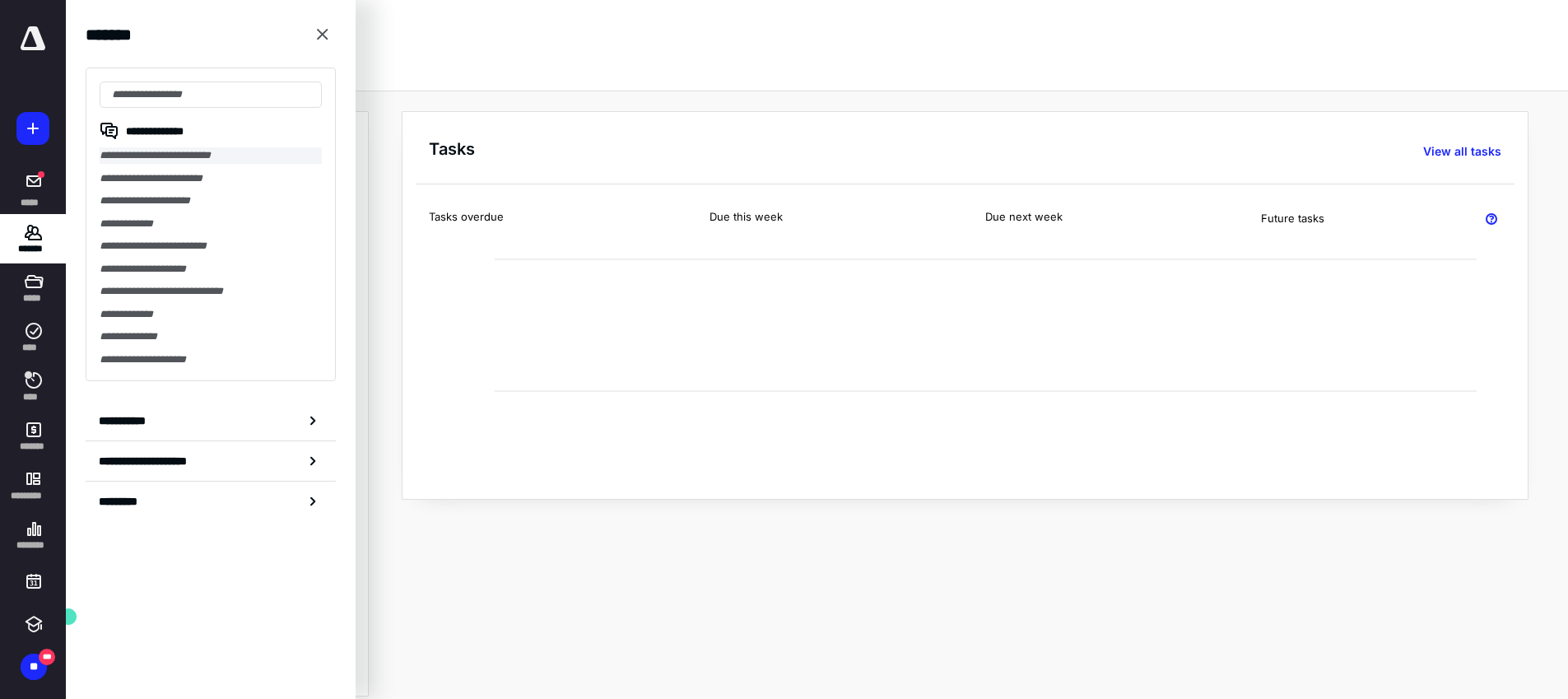 click on "**********" at bounding box center (211, 156) 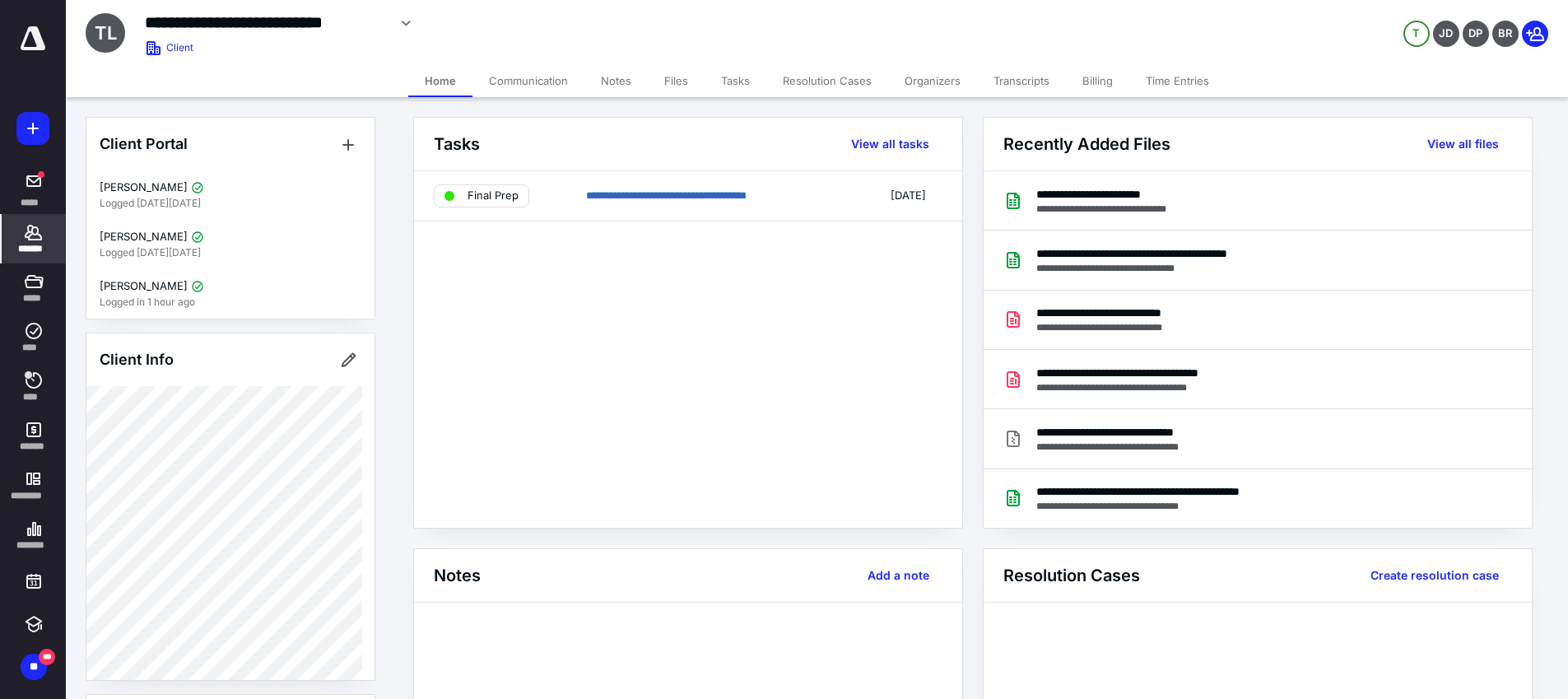 click on "Files" at bounding box center [676, 81] 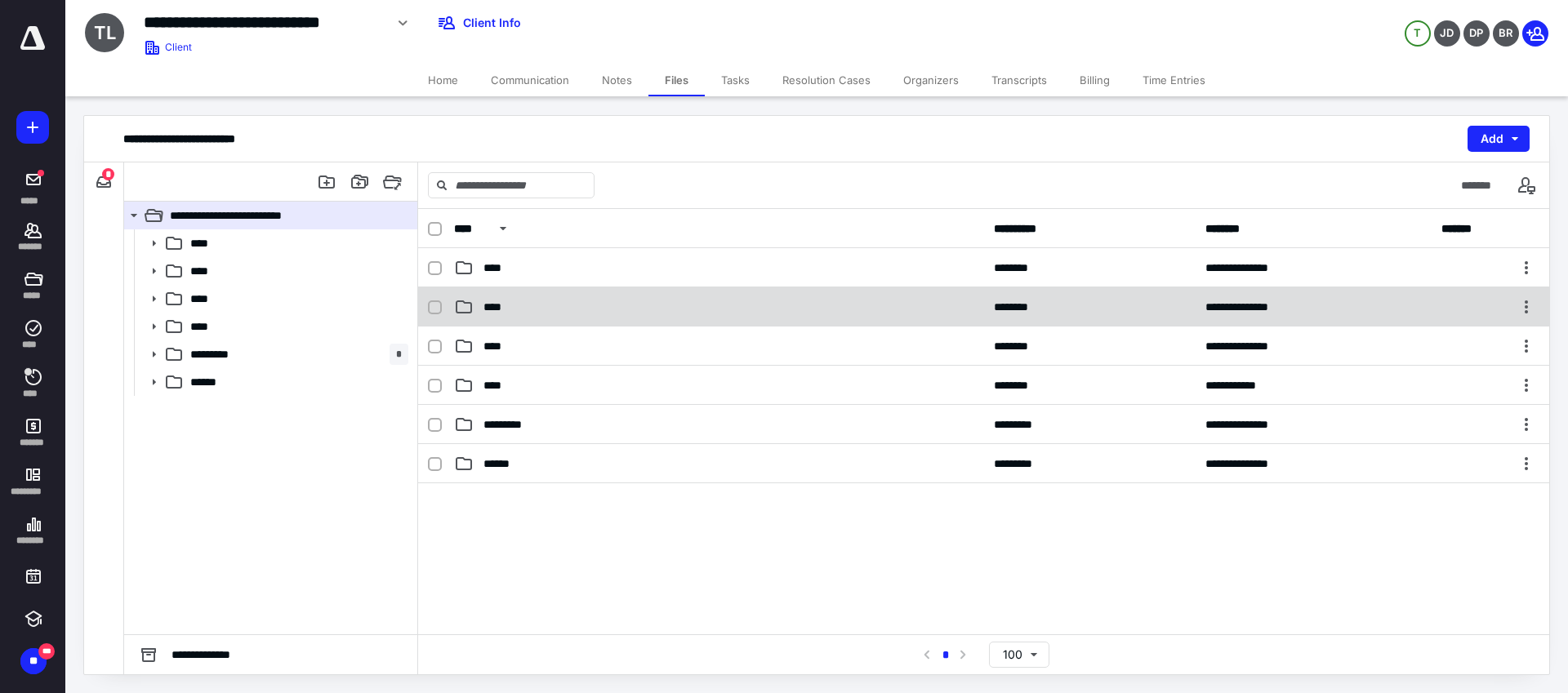 click on "**********" at bounding box center (983, 307) 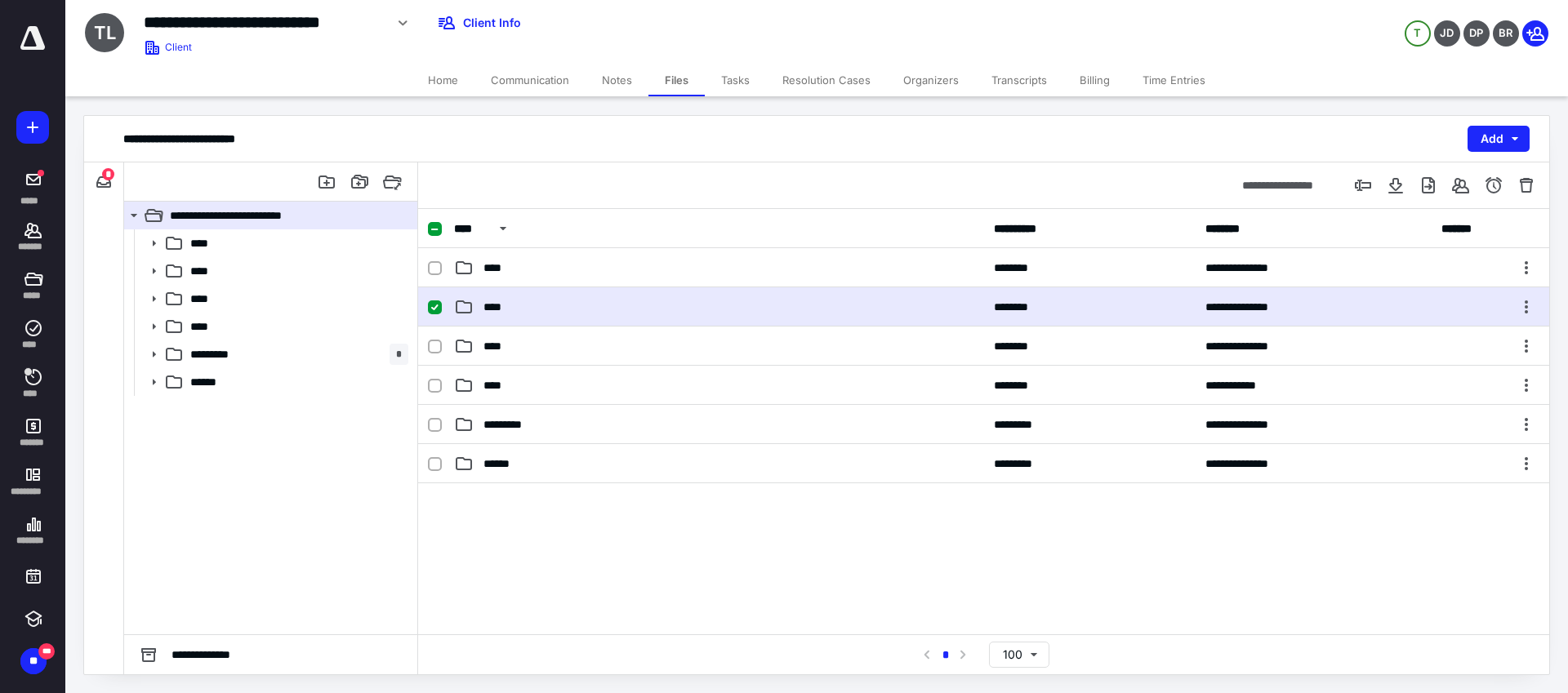 click on "**********" at bounding box center (983, 307) 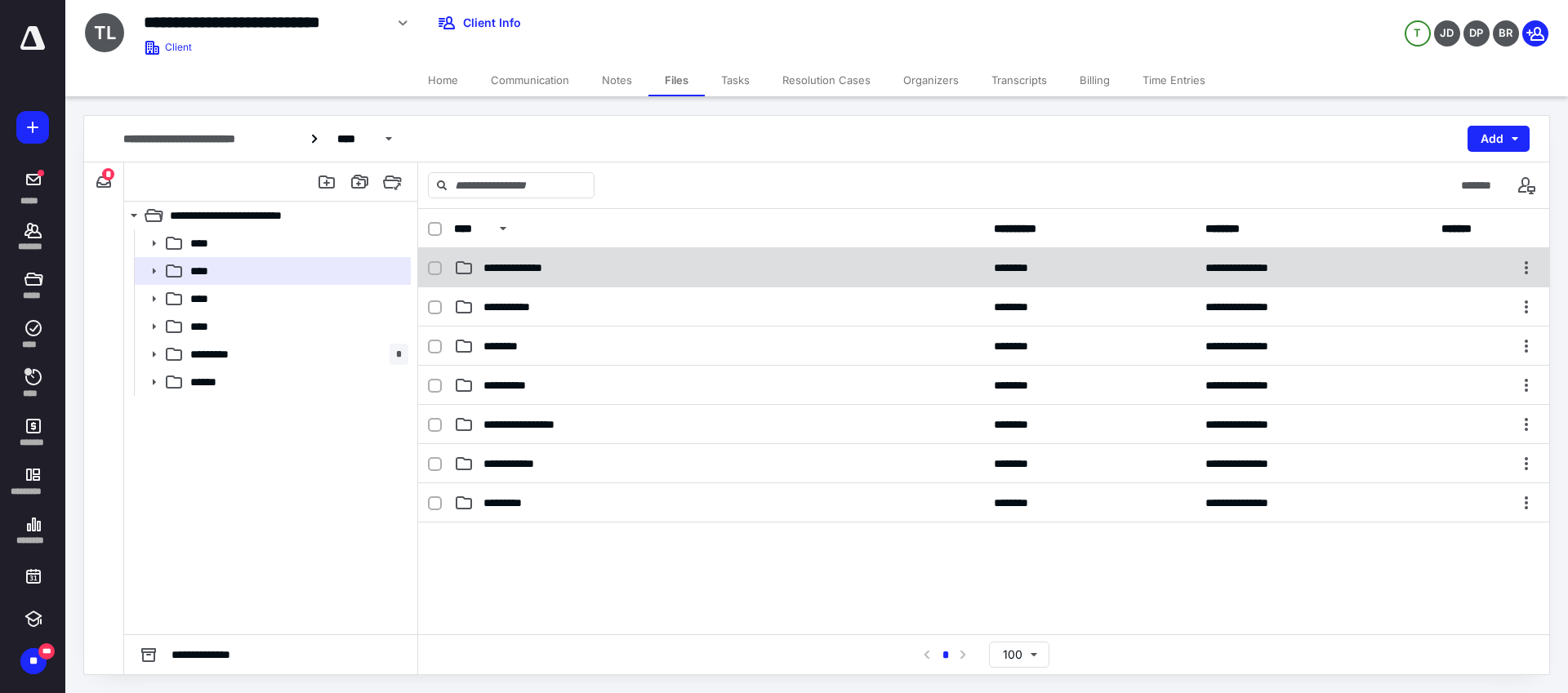 click on "**********" at bounding box center (523, 268) 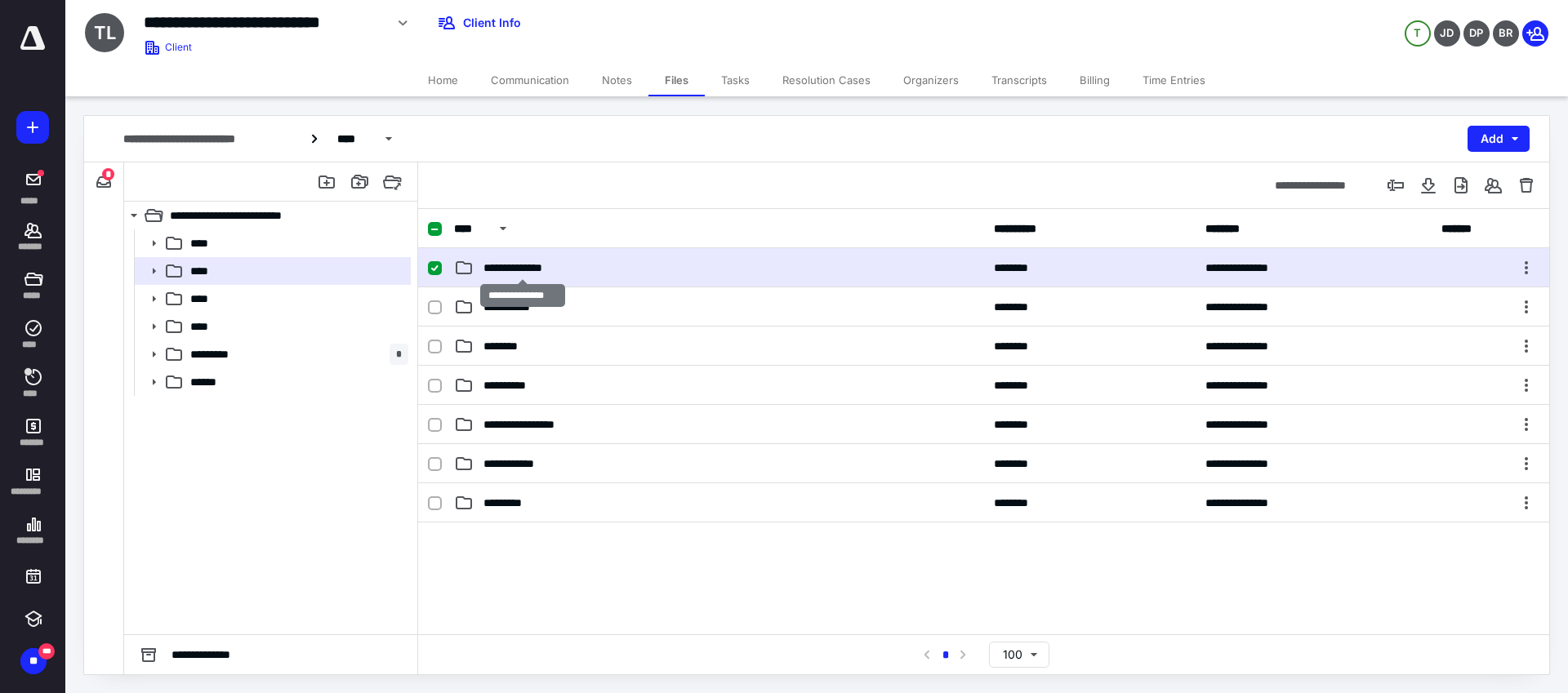 click on "**********" at bounding box center (523, 268) 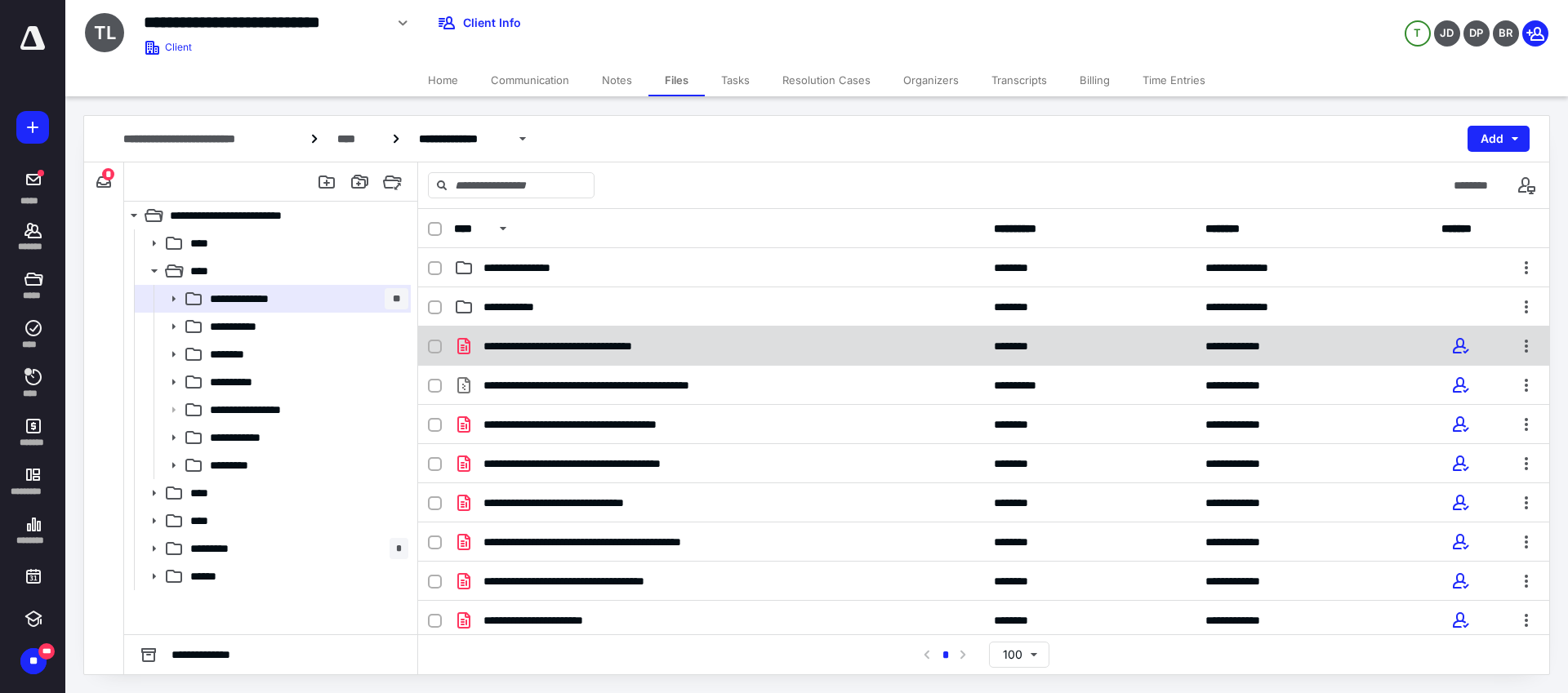 click on "**********" at bounding box center [592, 346] 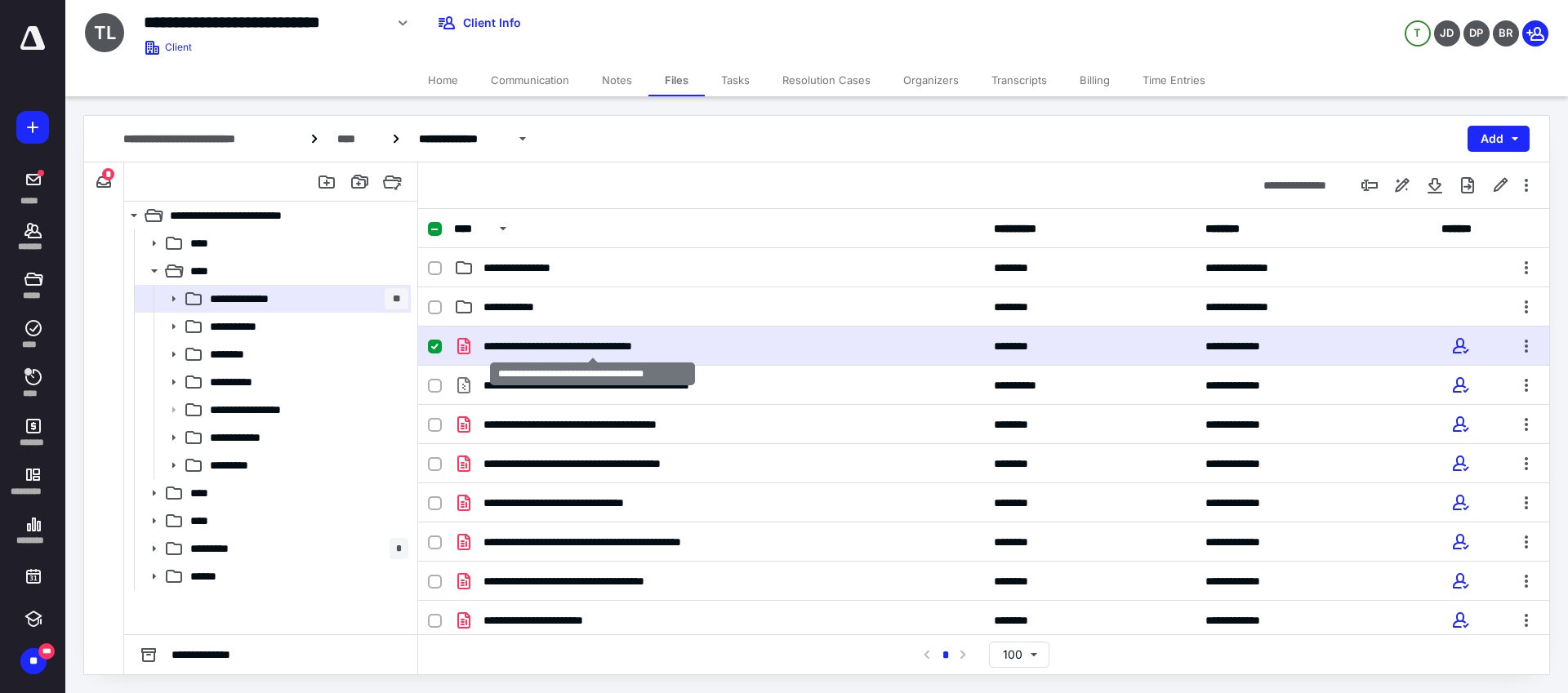 click on "**********" at bounding box center [592, 346] 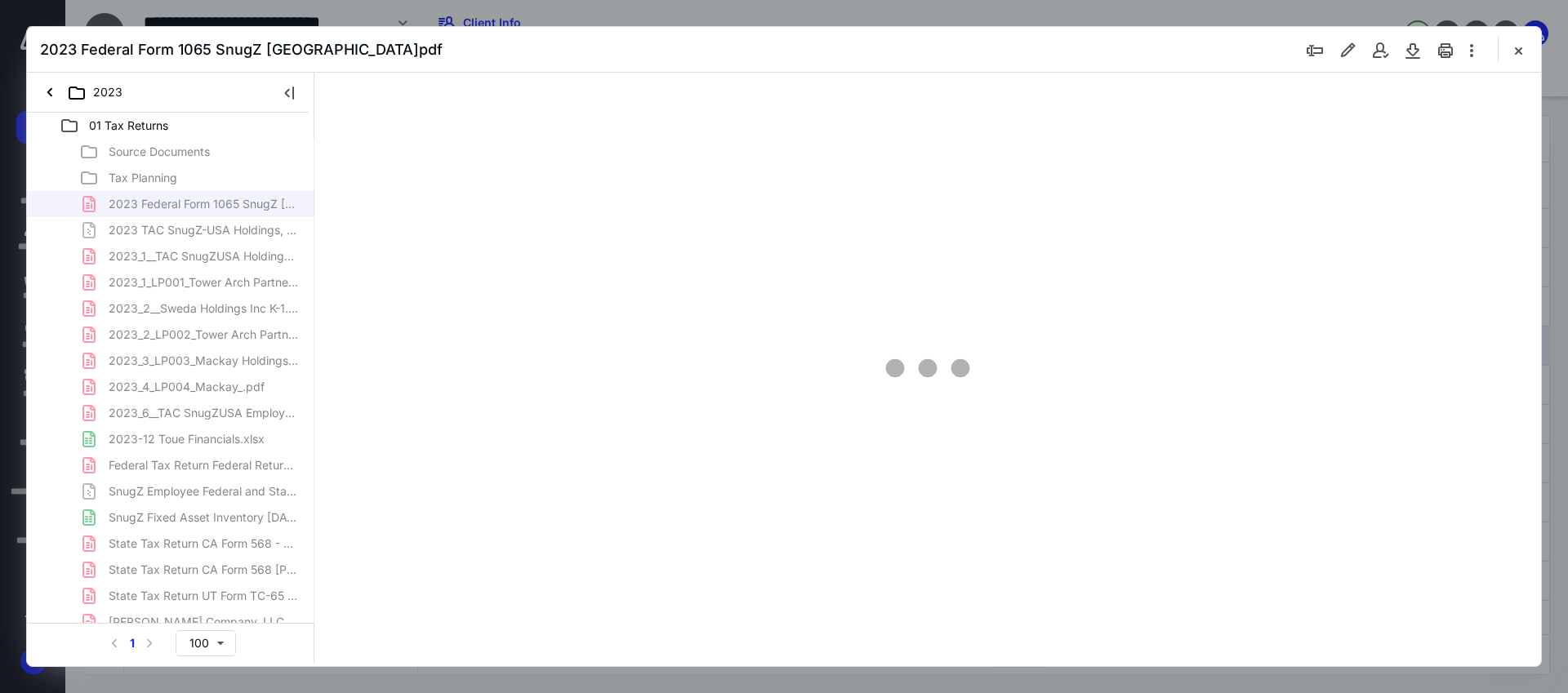 scroll, scrollTop: 0, scrollLeft: 0, axis: both 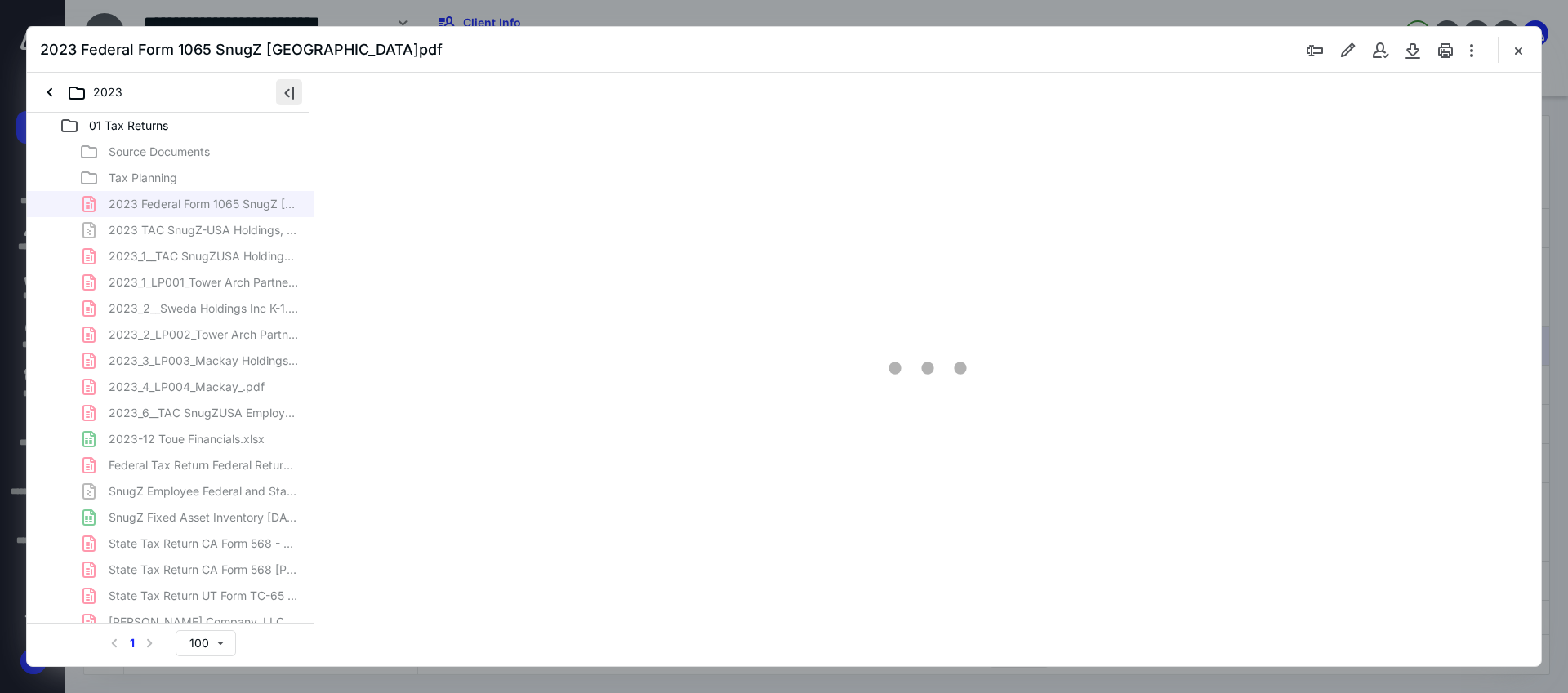 click at bounding box center (289, 92) 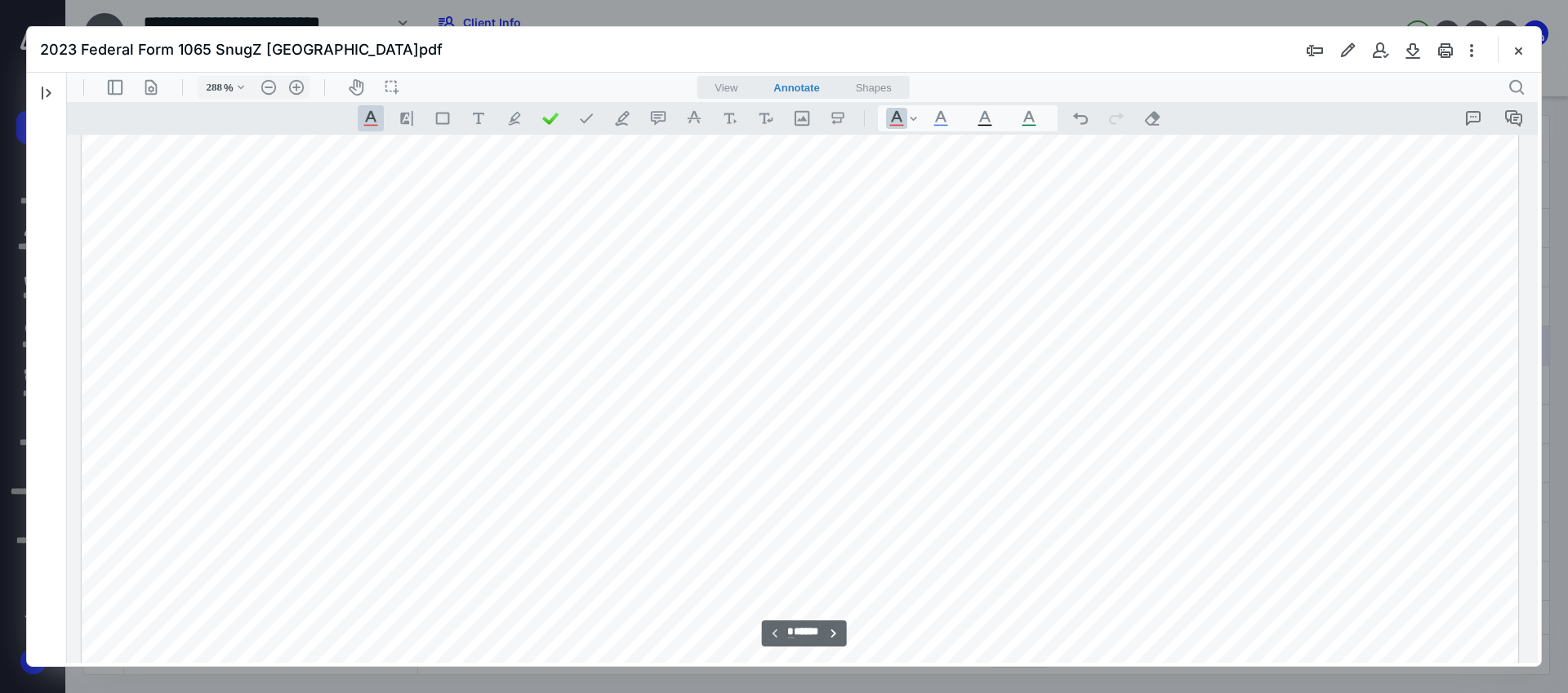 scroll, scrollTop: 72, scrollLeft: 207, axis: both 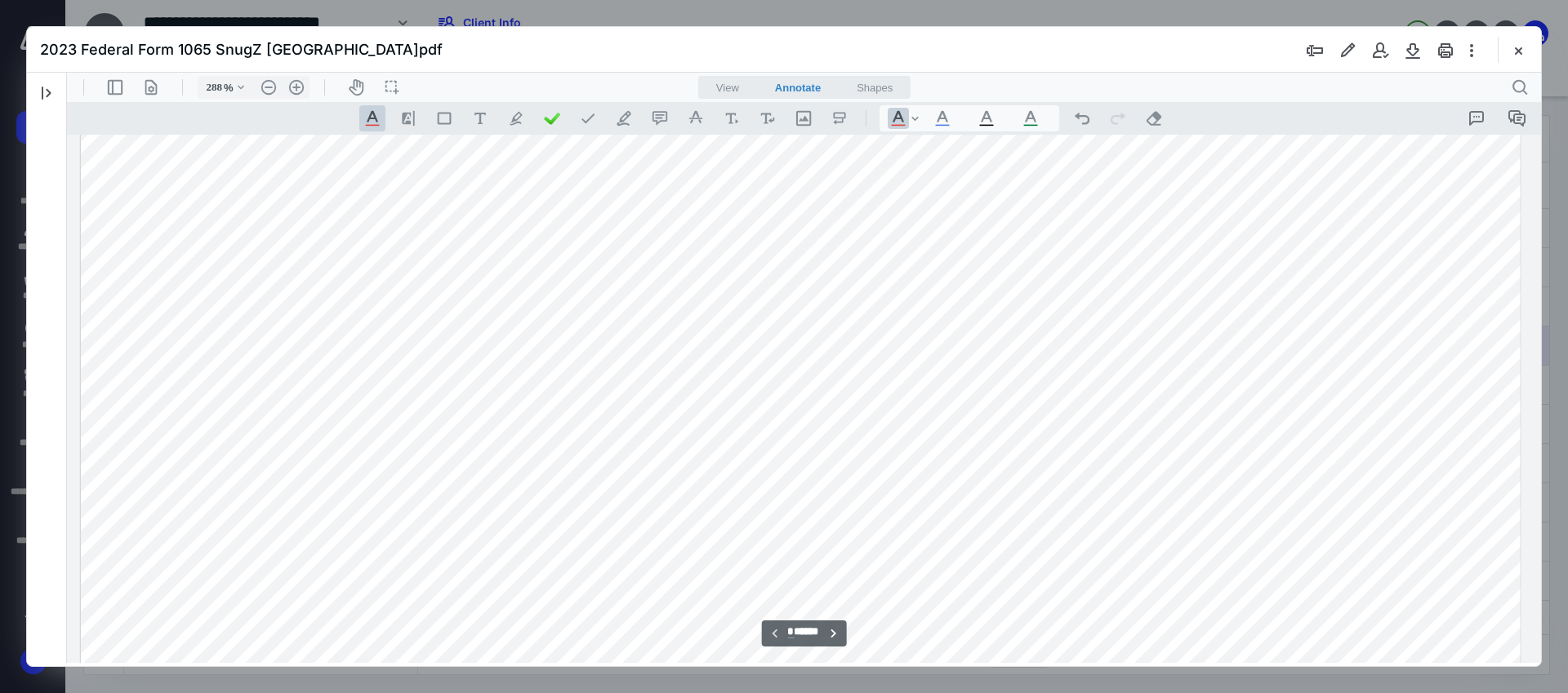 click at bounding box center (800, 1003) 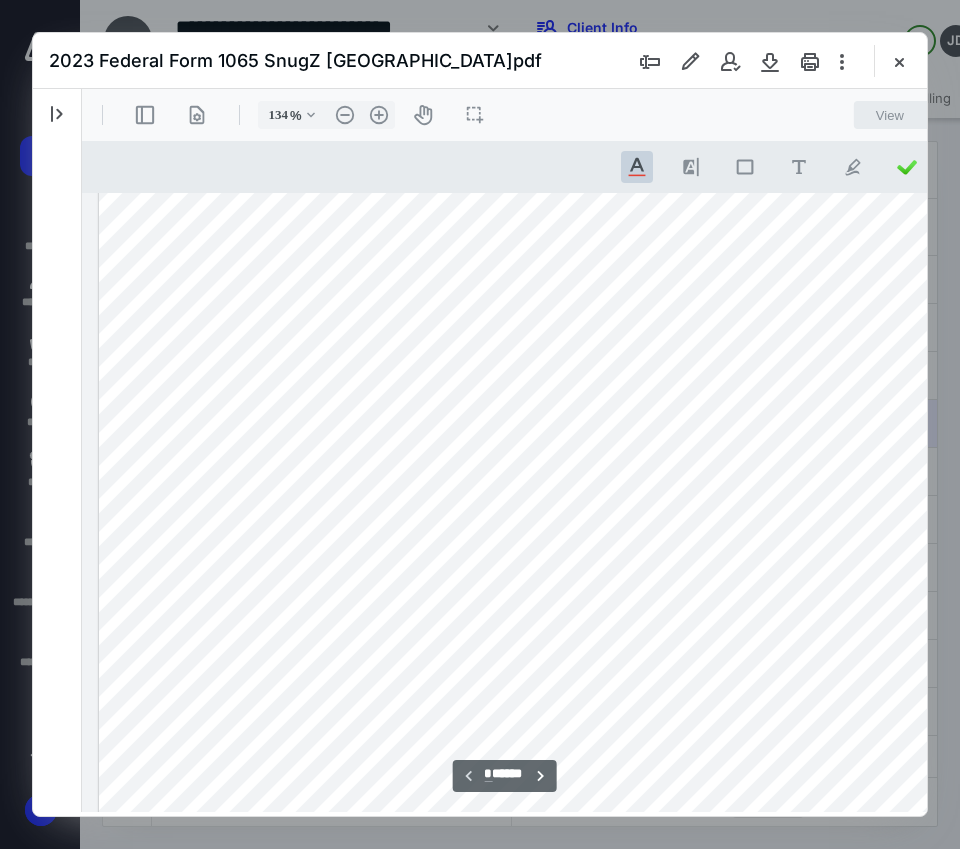 scroll, scrollTop: 109, scrollLeft: 114, axis: both 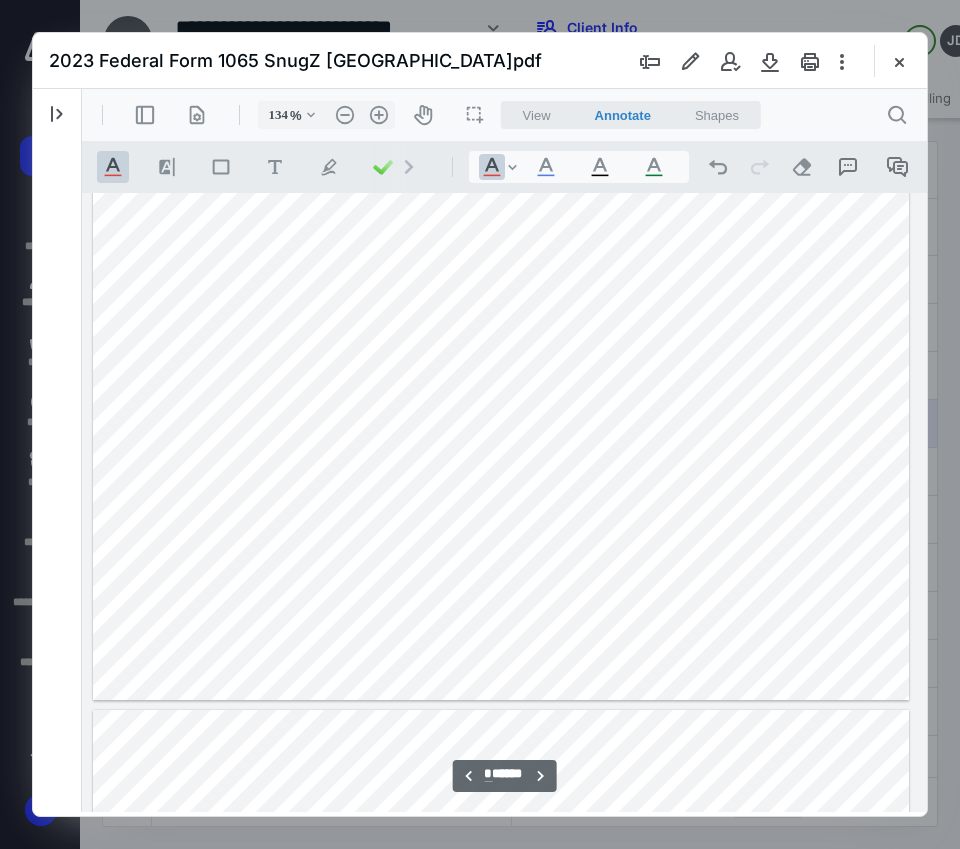 type on "*" 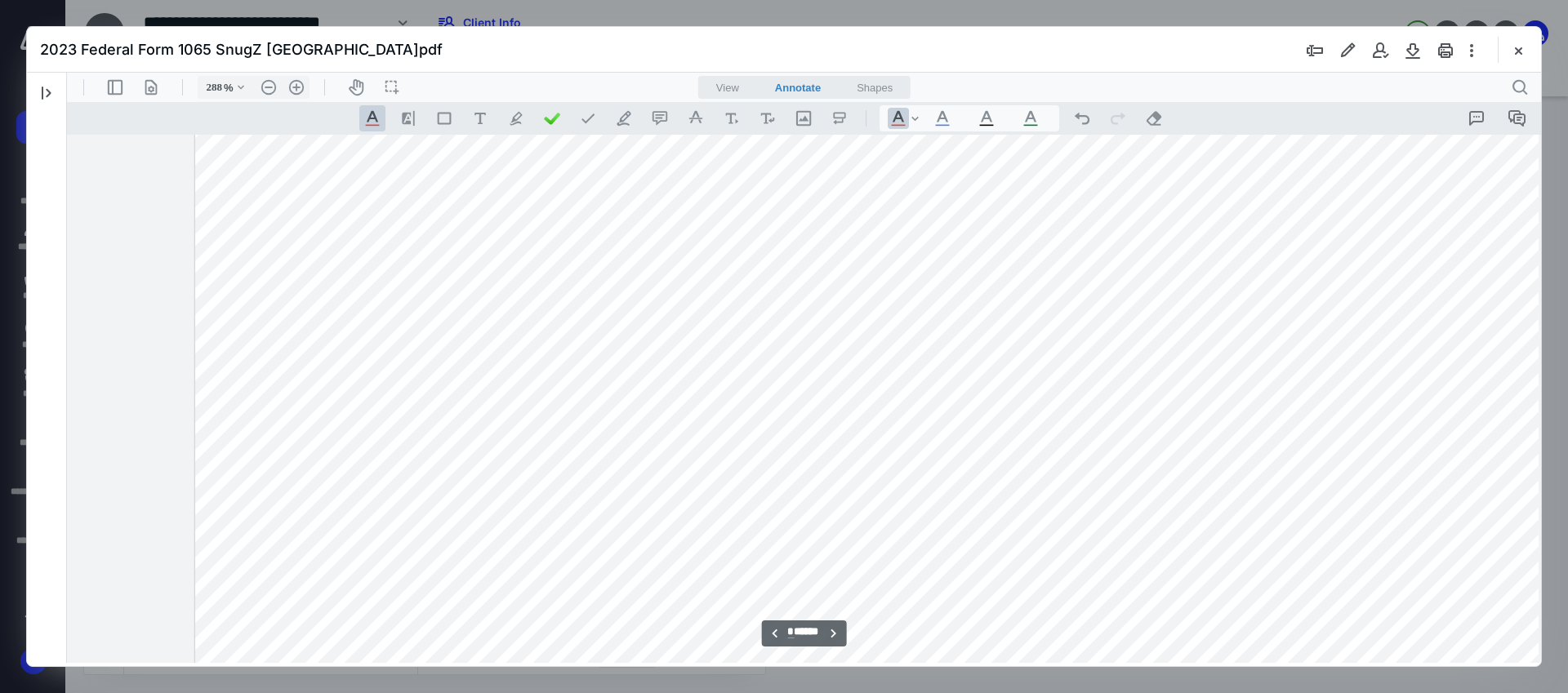 scroll, scrollTop: 9369, scrollLeft: 207, axis: both 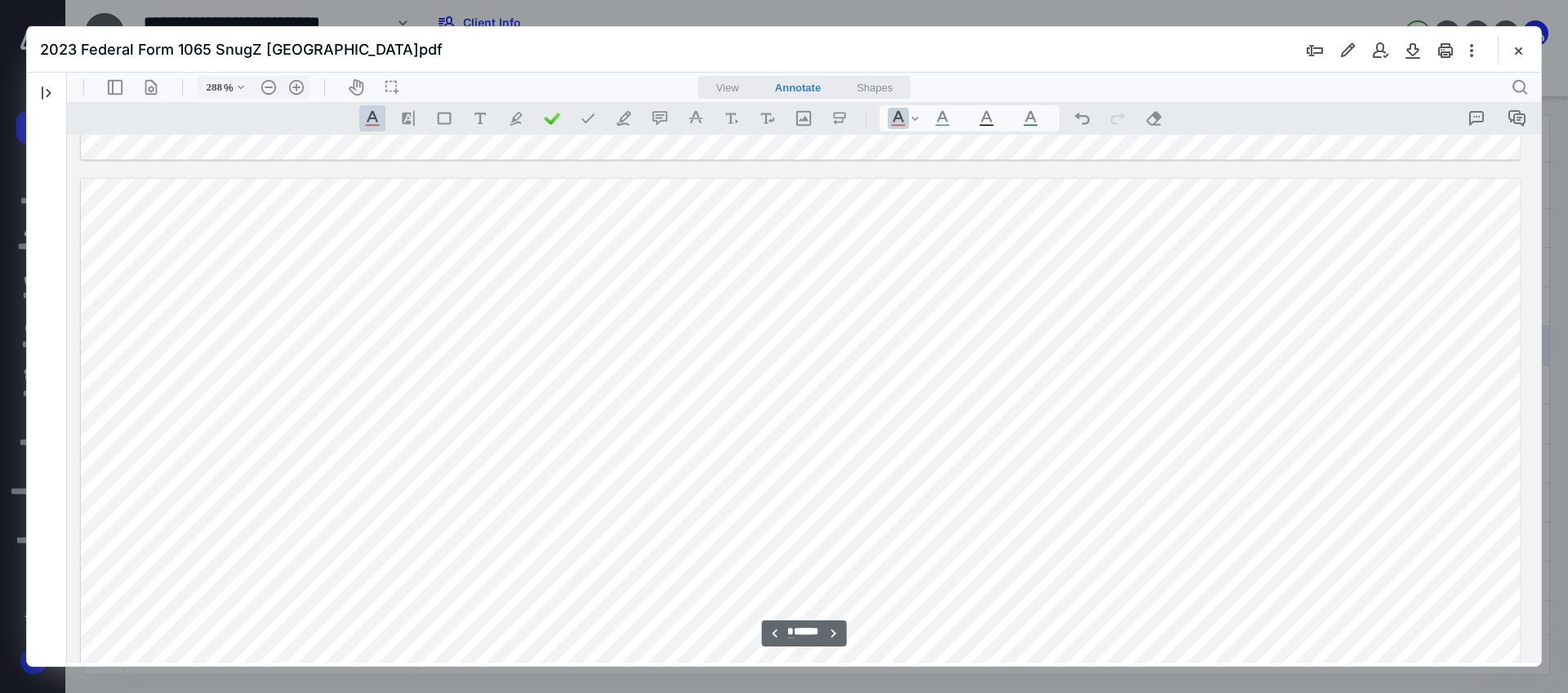 type on "134" 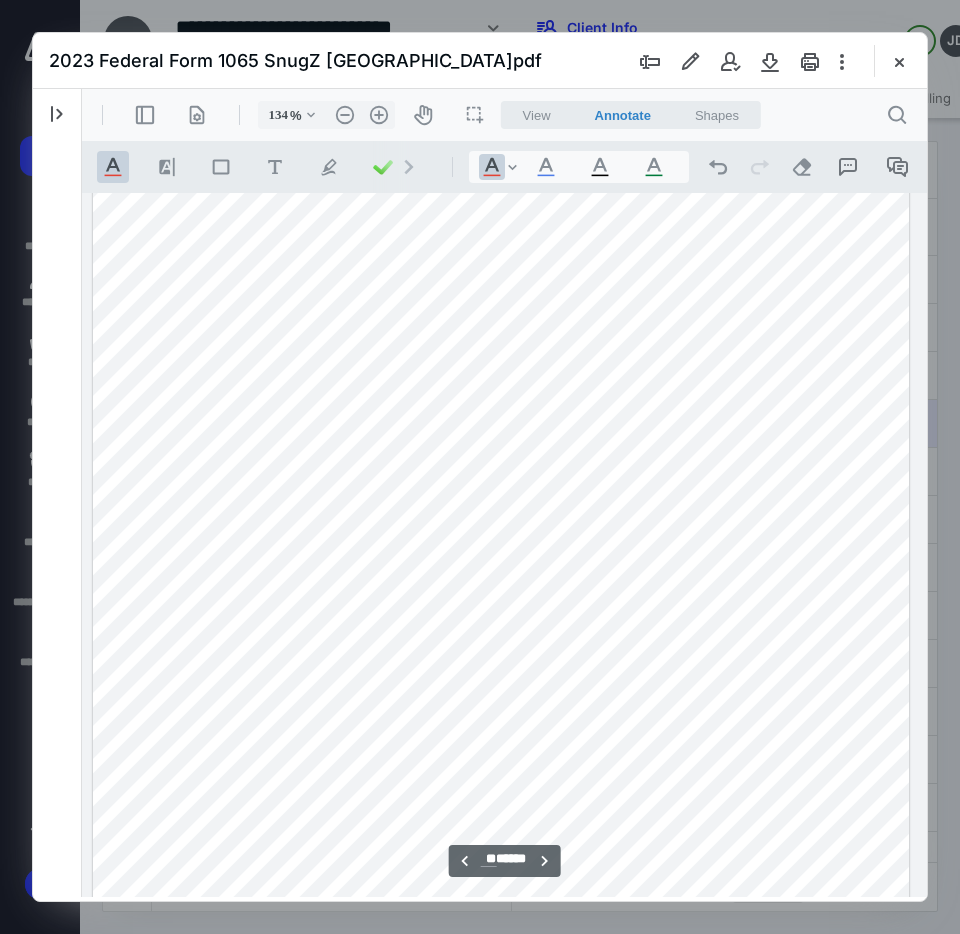 scroll, scrollTop: 14951, scrollLeft: 114, axis: both 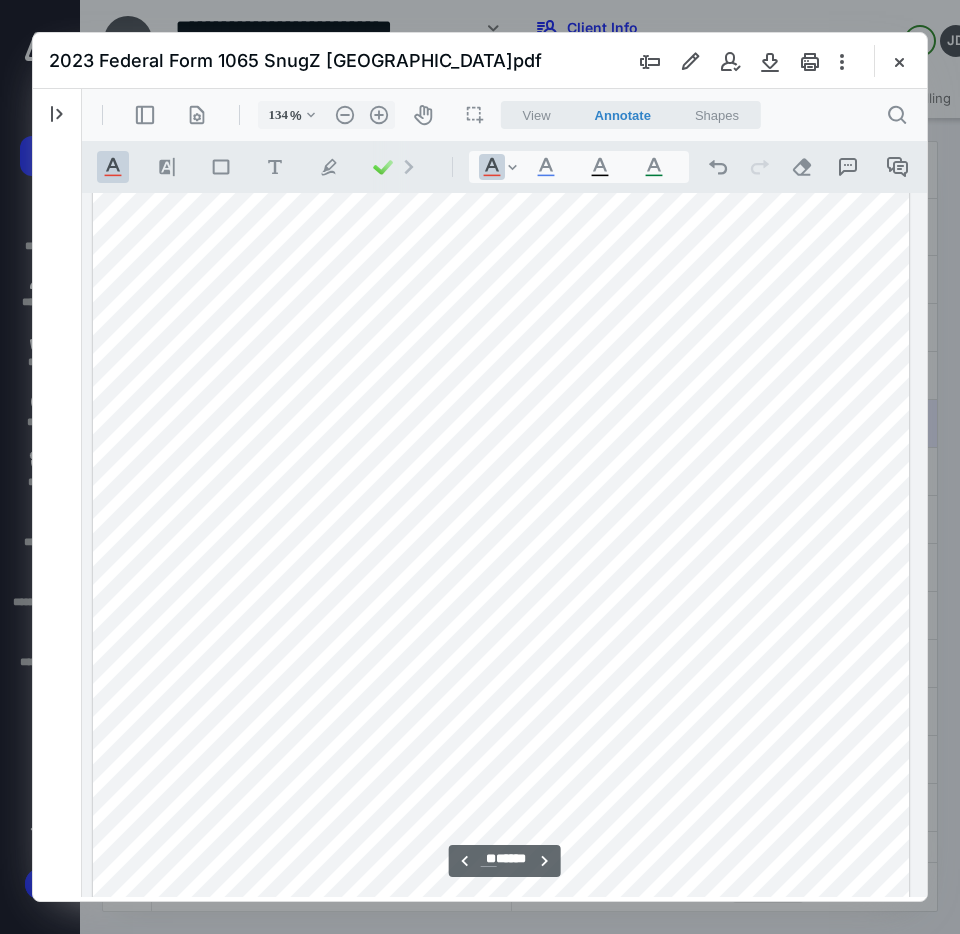 type on "**" 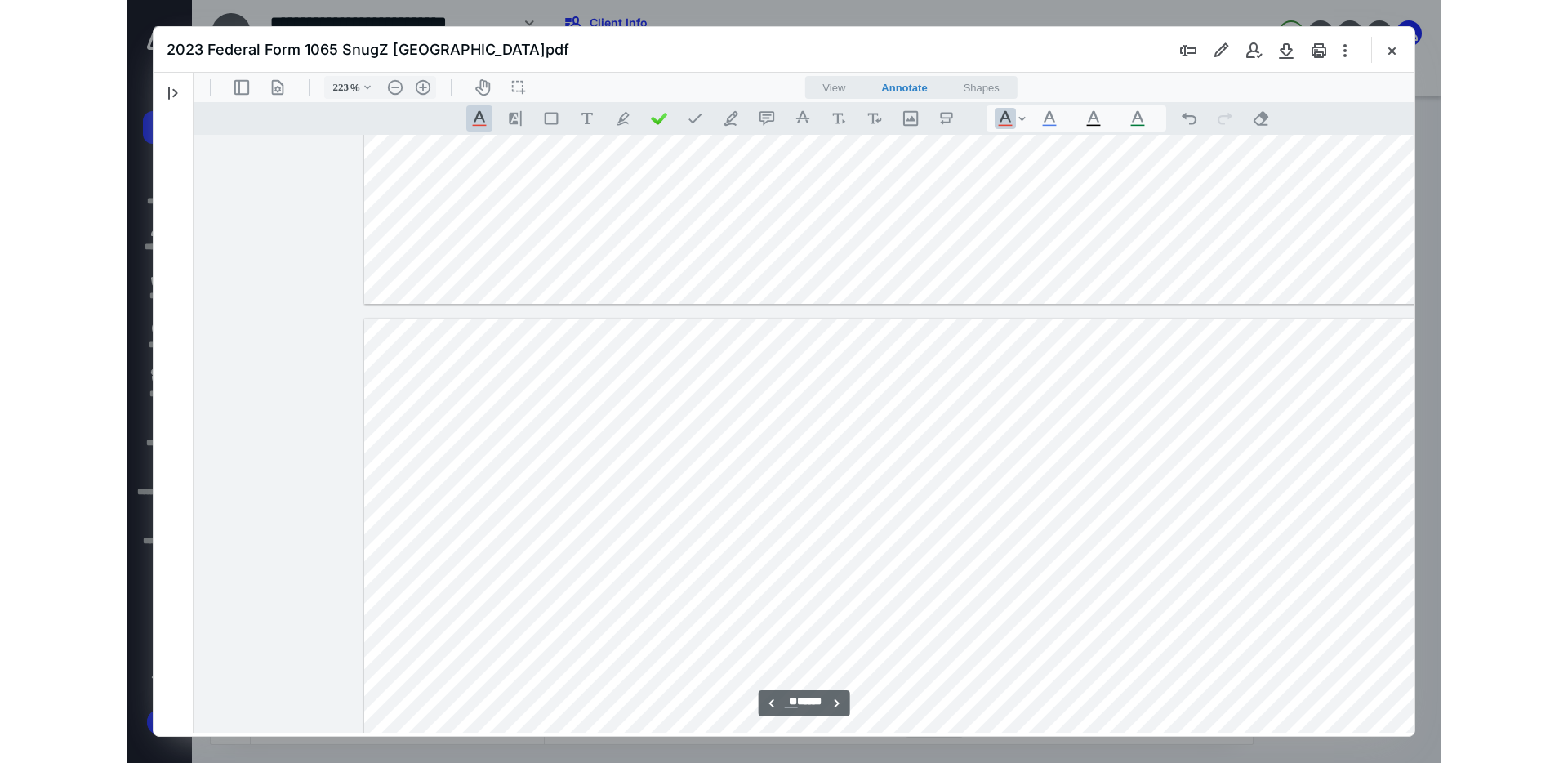 scroll, scrollTop: 21763, scrollLeft: 0, axis: vertical 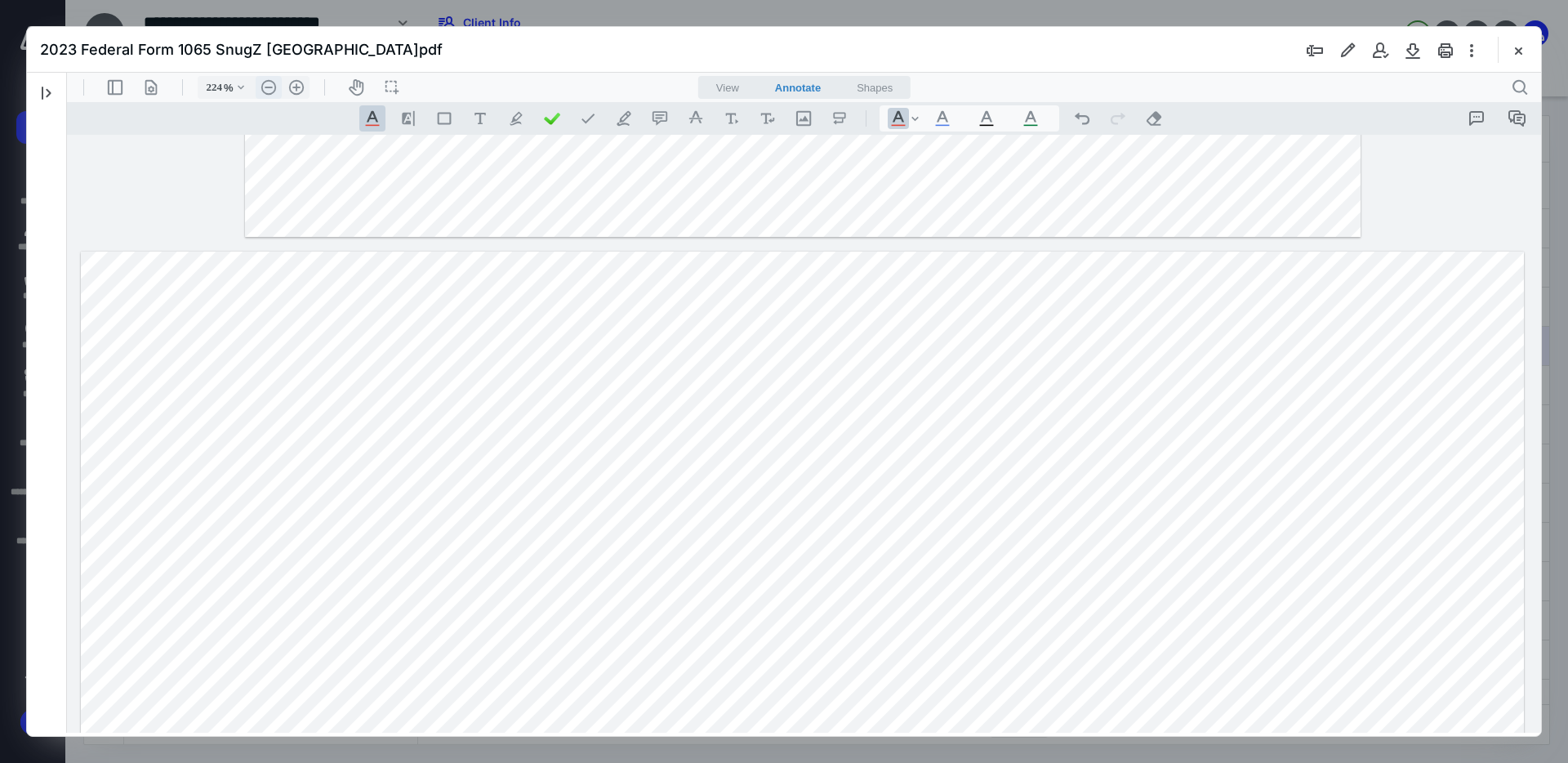 click on ".cls-1{fill:#abb0c4;} icon - header - zoom - out - line" at bounding box center (269, 87) 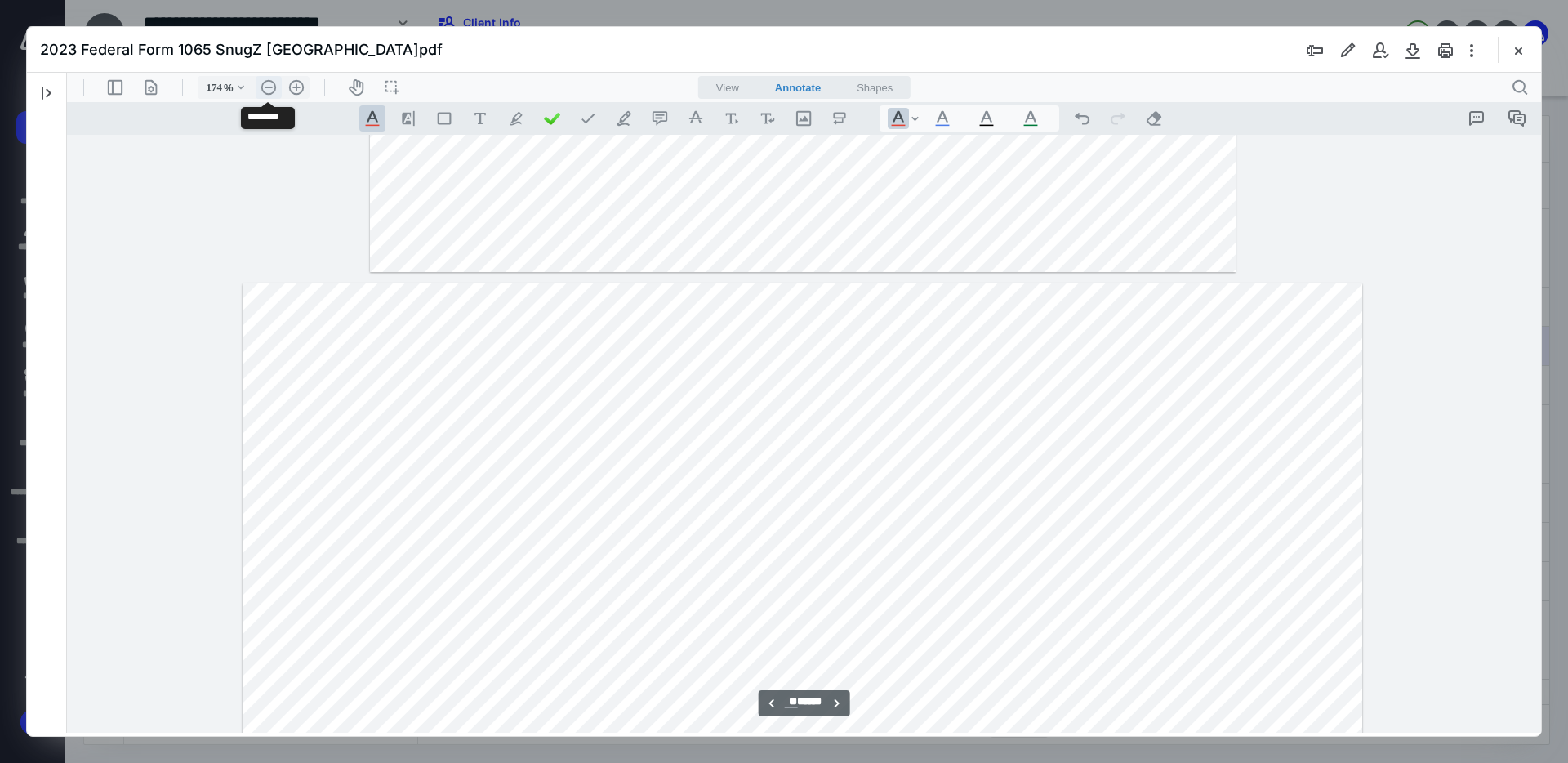click on ".cls-1{fill:#abb0c4;} icon - header - zoom - out - line" at bounding box center (269, 87) 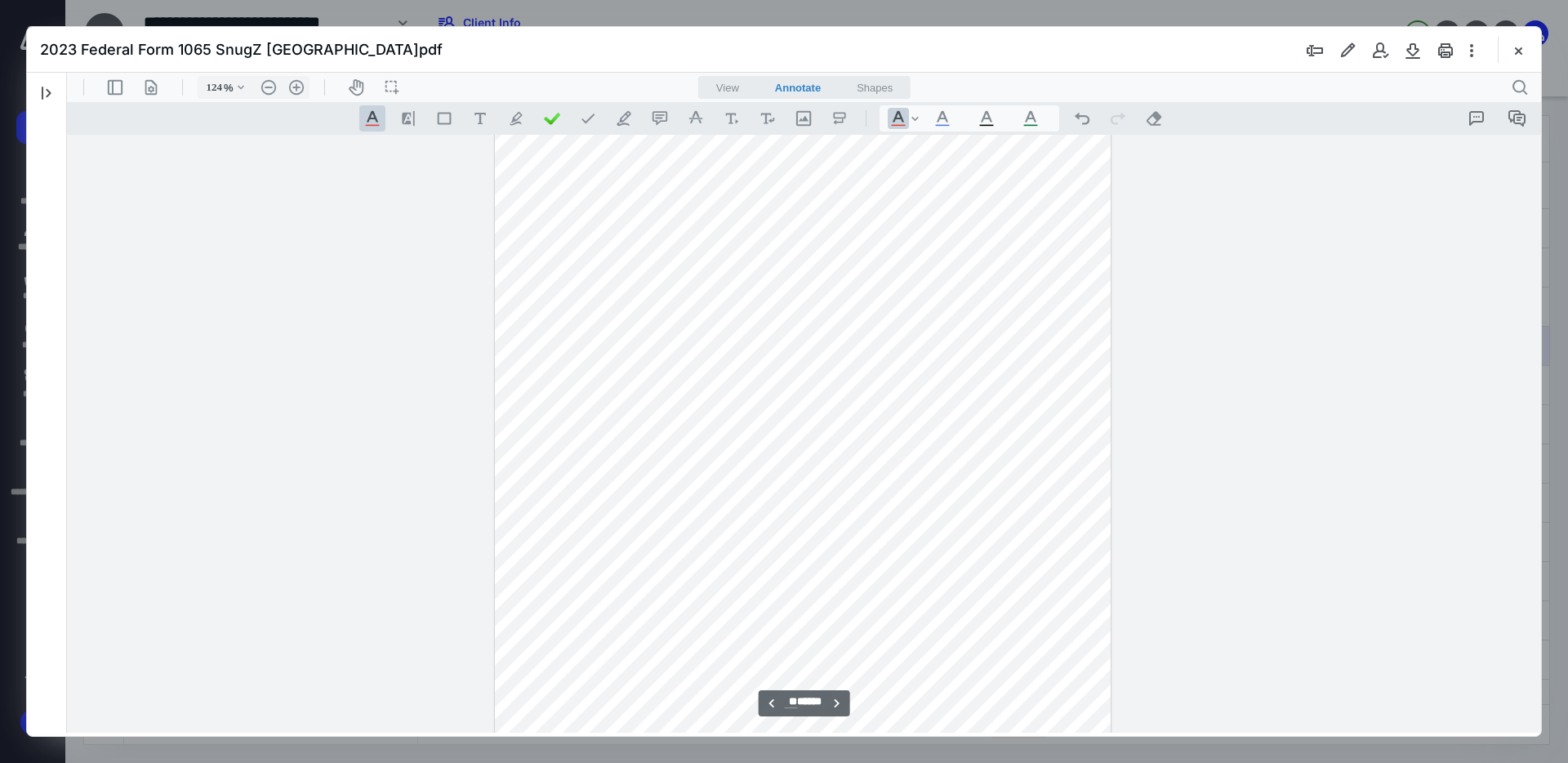 scroll, scrollTop: 32258, scrollLeft: 0, axis: vertical 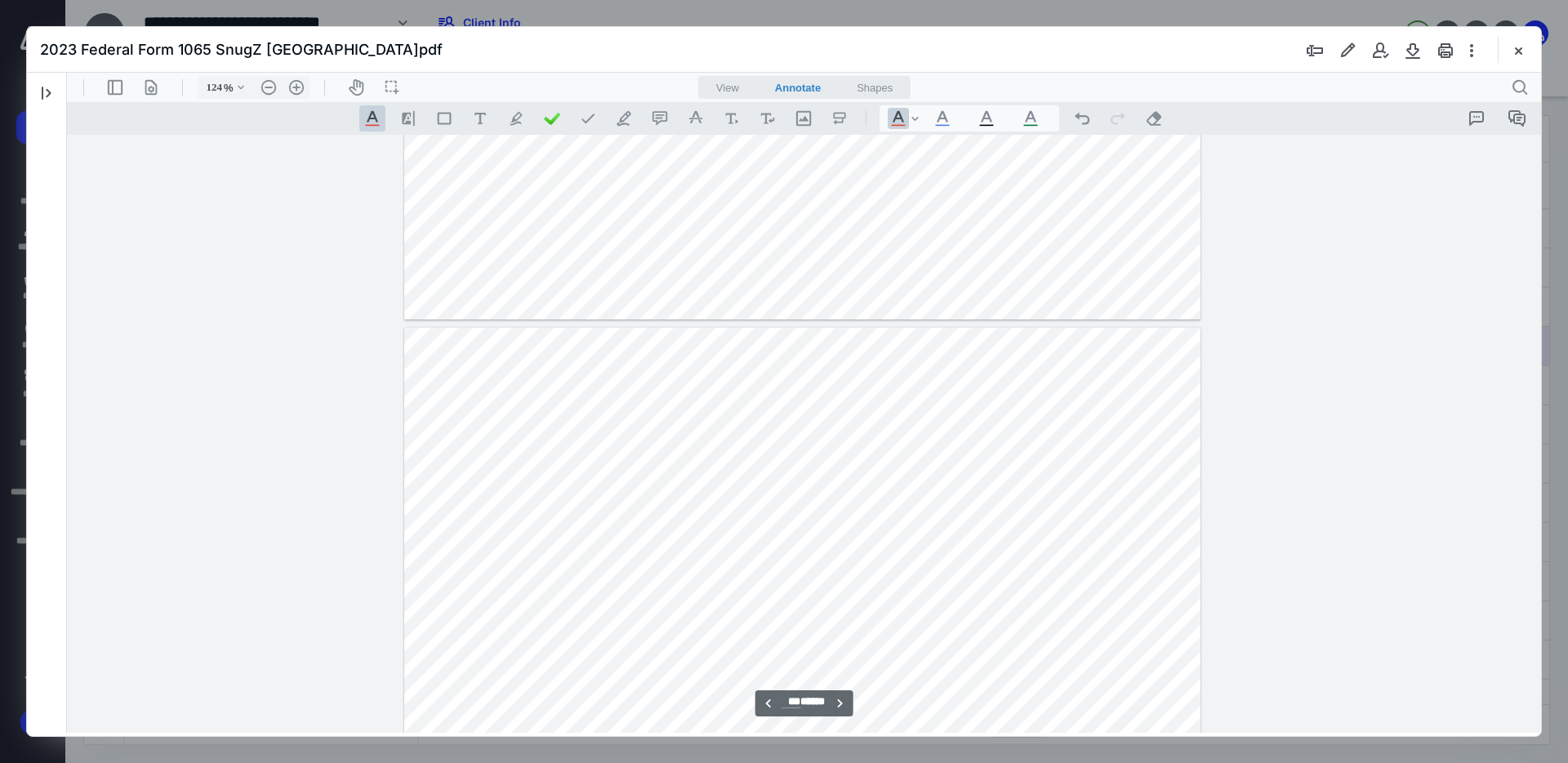 type on "***" 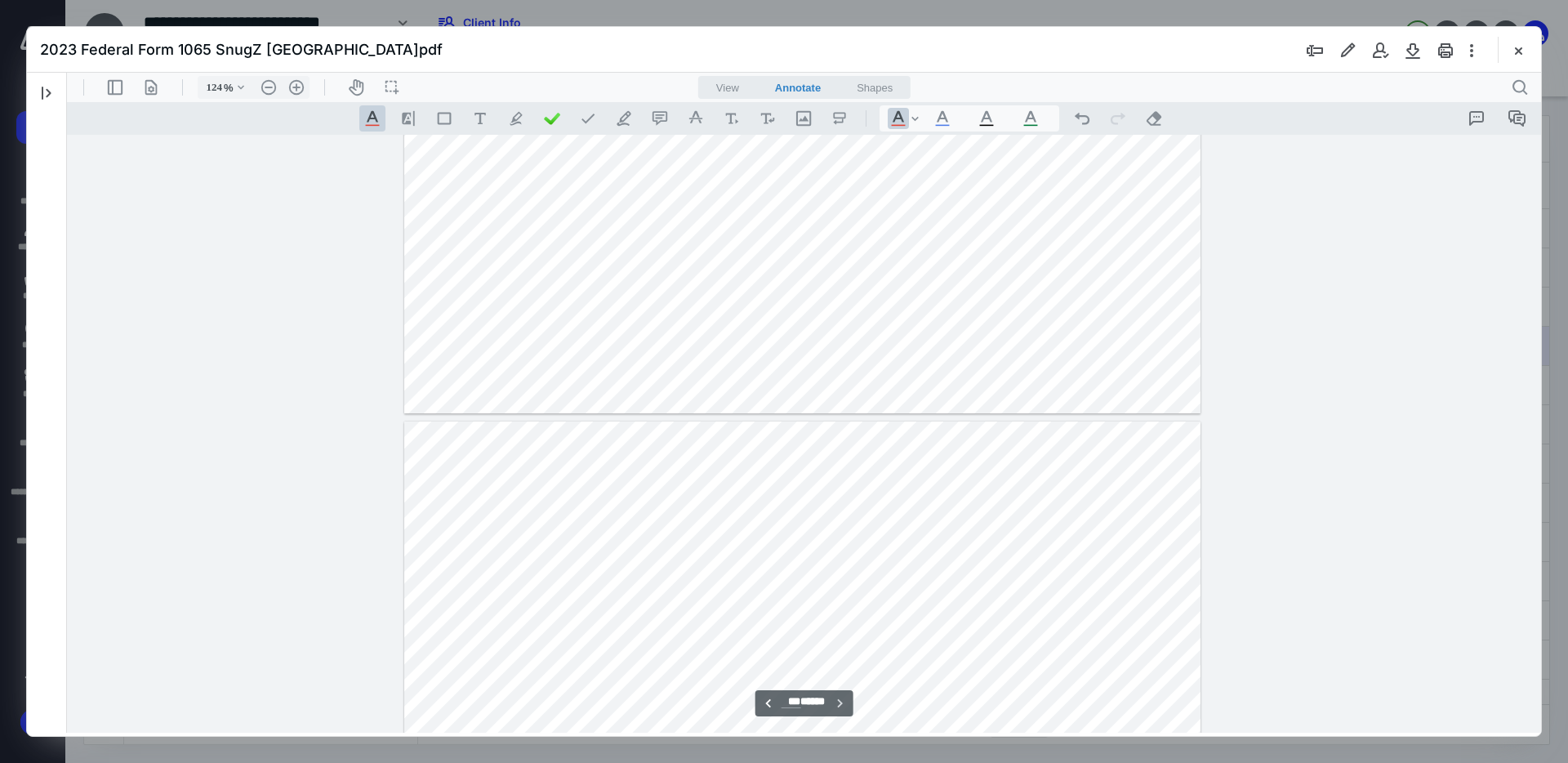 scroll, scrollTop: 163681, scrollLeft: 0, axis: vertical 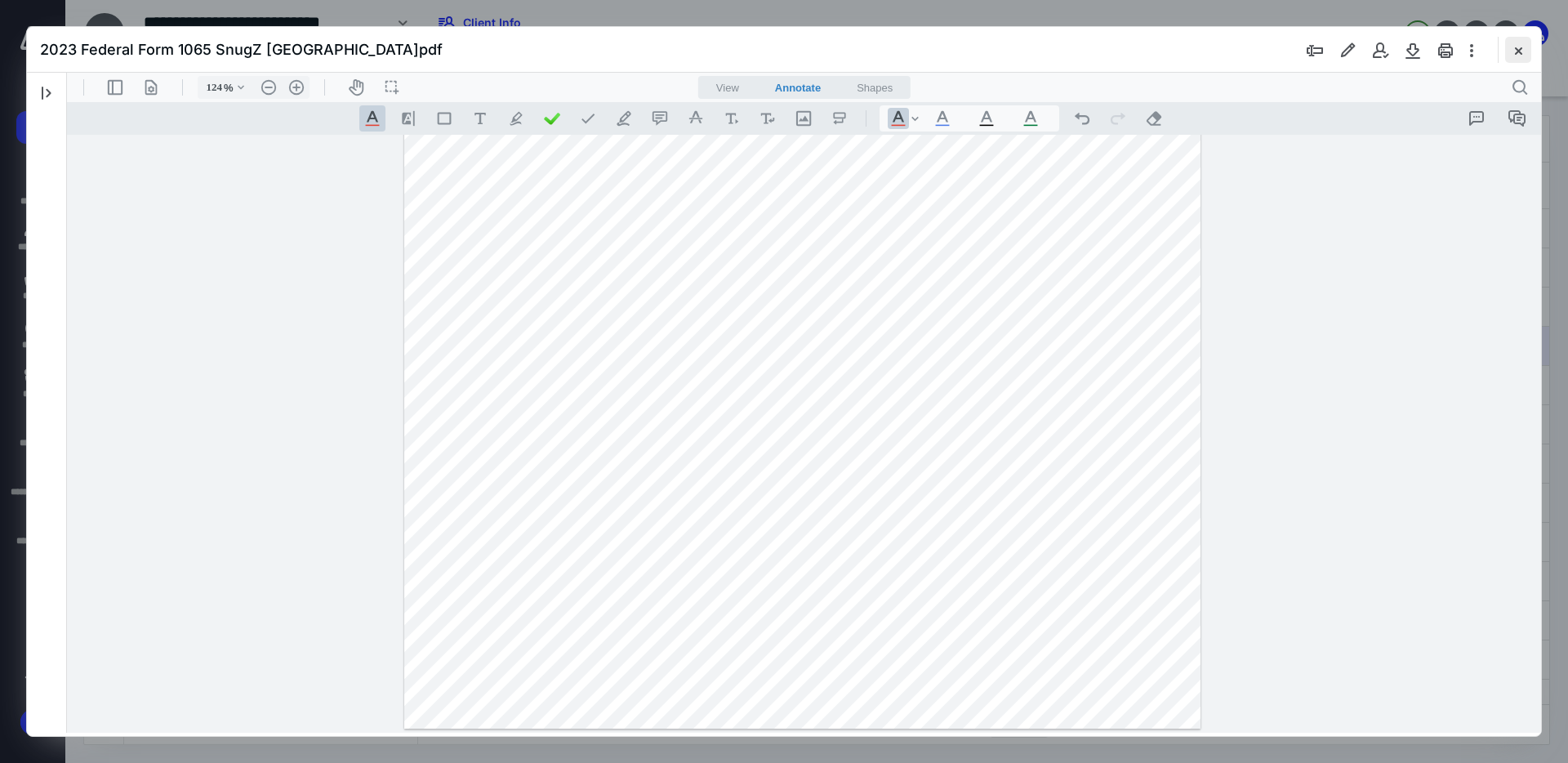 click at bounding box center [1518, 50] 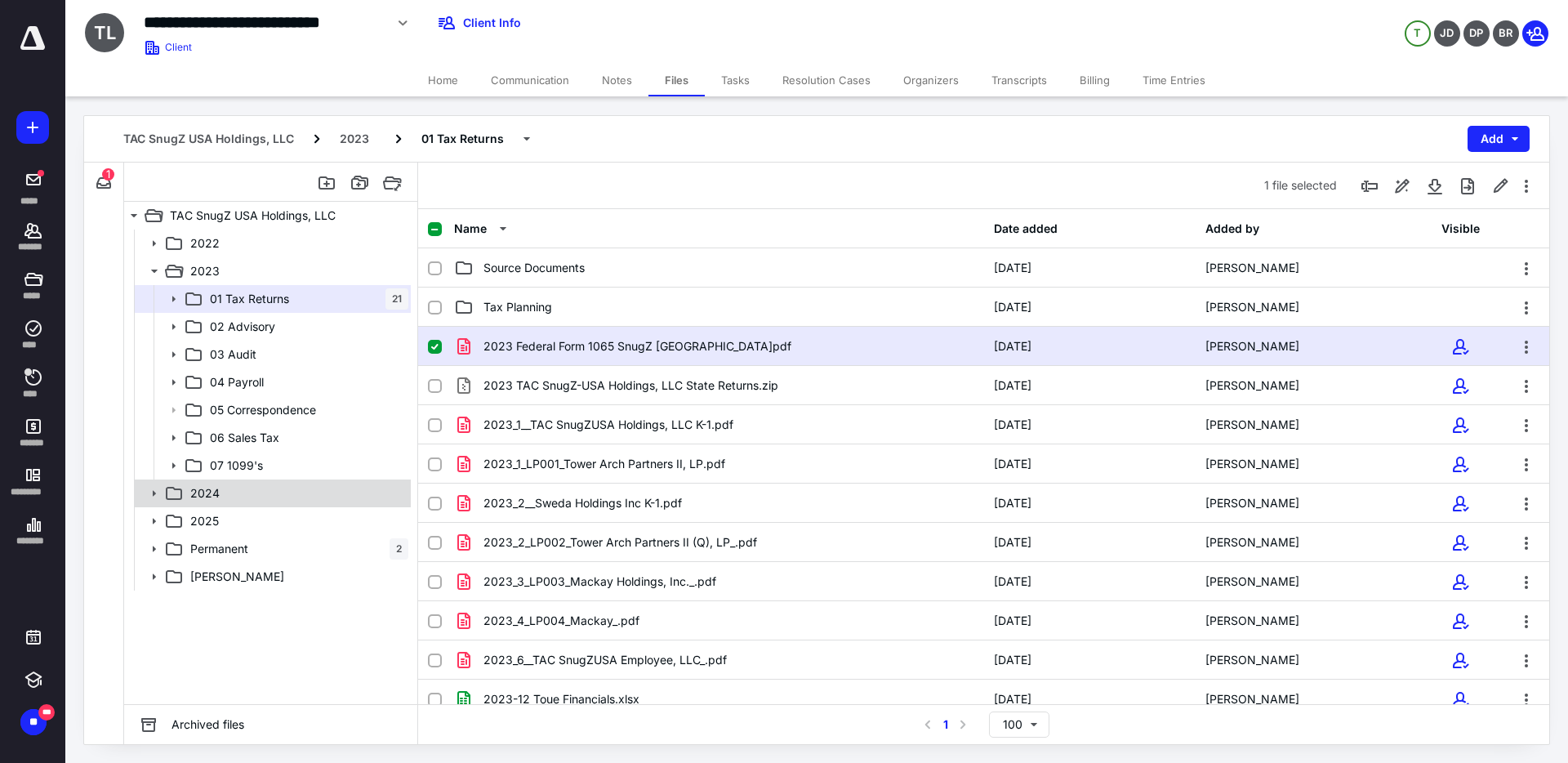 click on "2024" at bounding box center [296, 493] 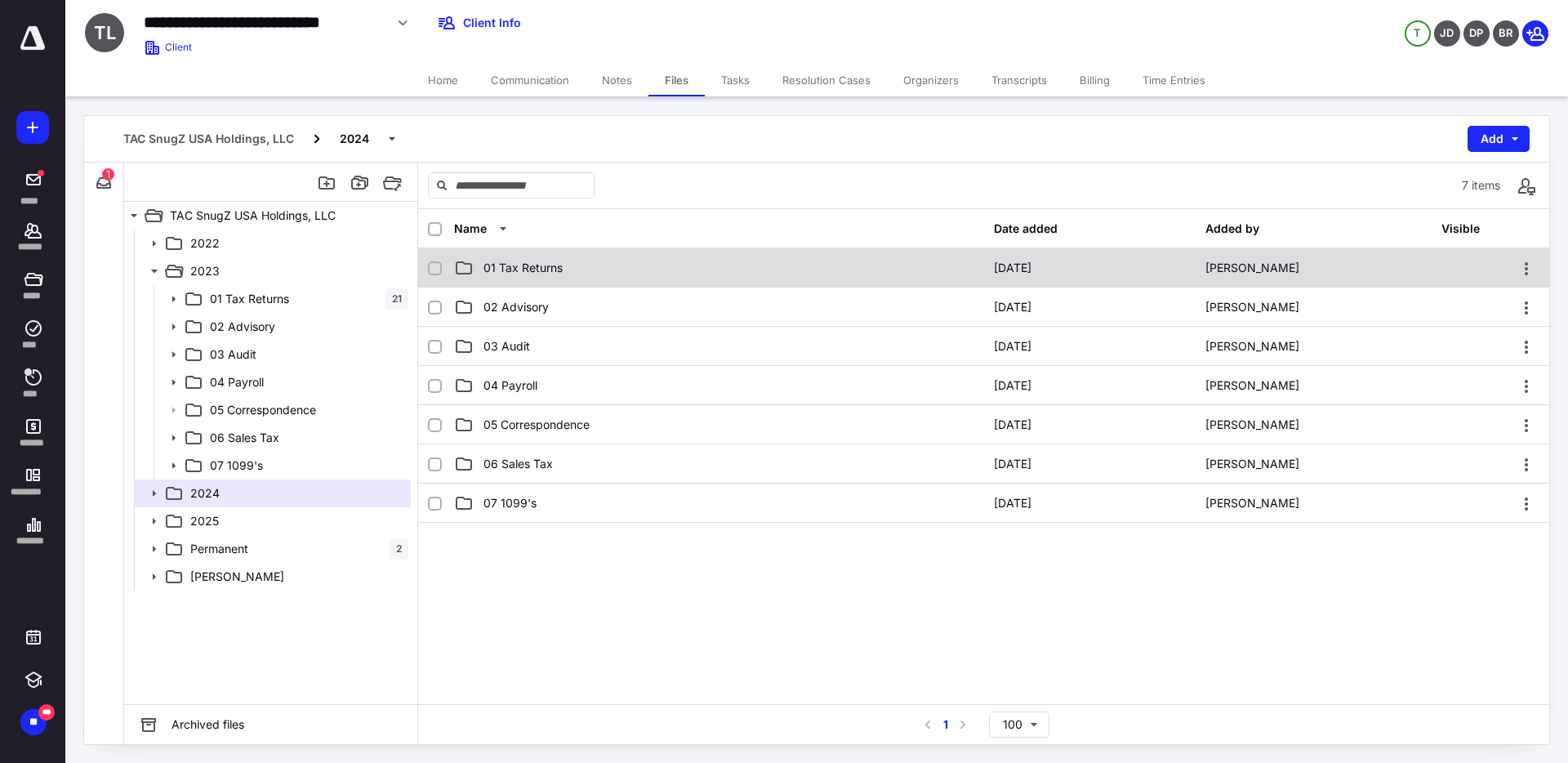 click on "01 Tax Returns" at bounding box center (523, 268) 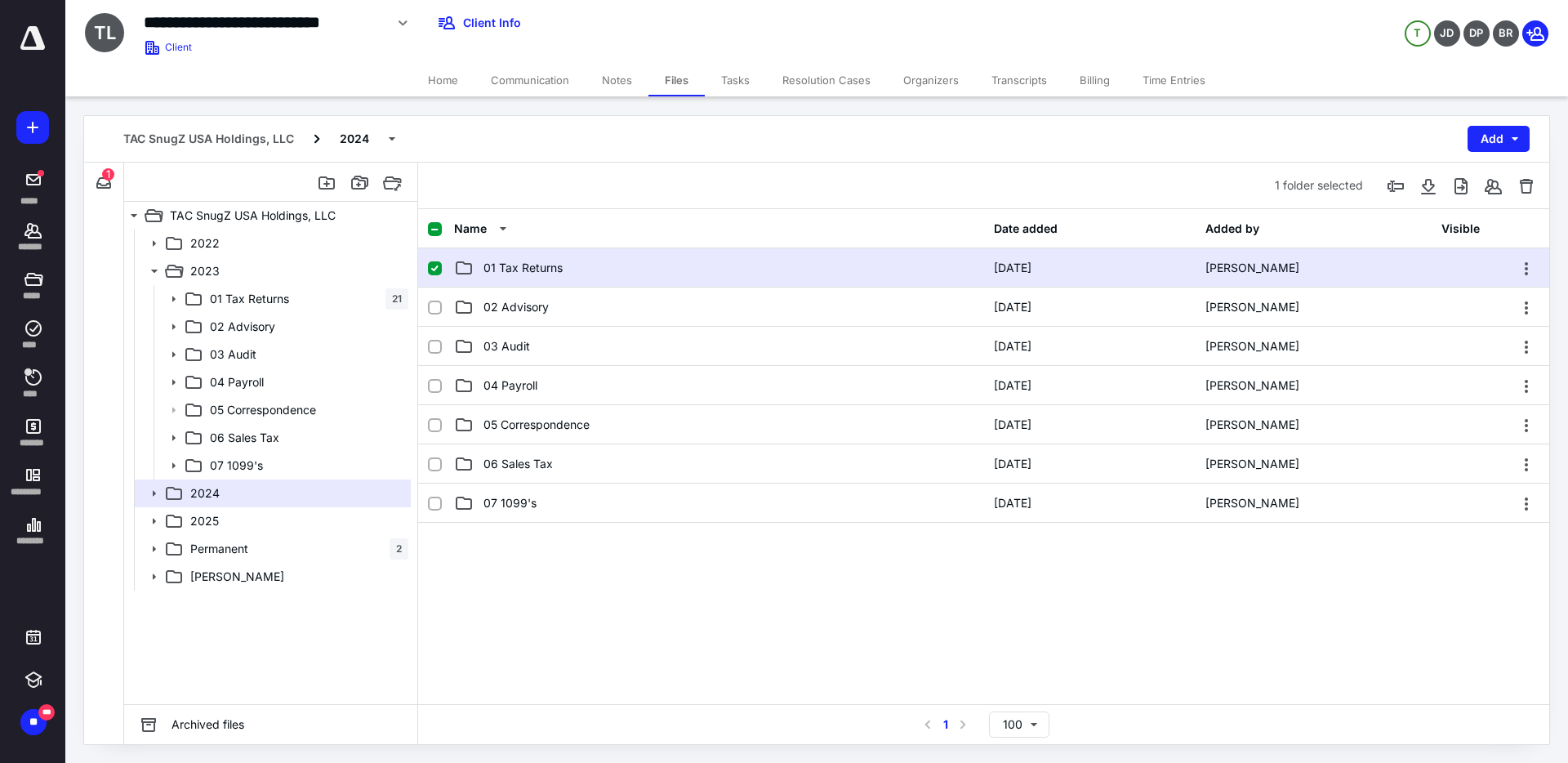 click on "01 Tax Returns" at bounding box center [523, 268] 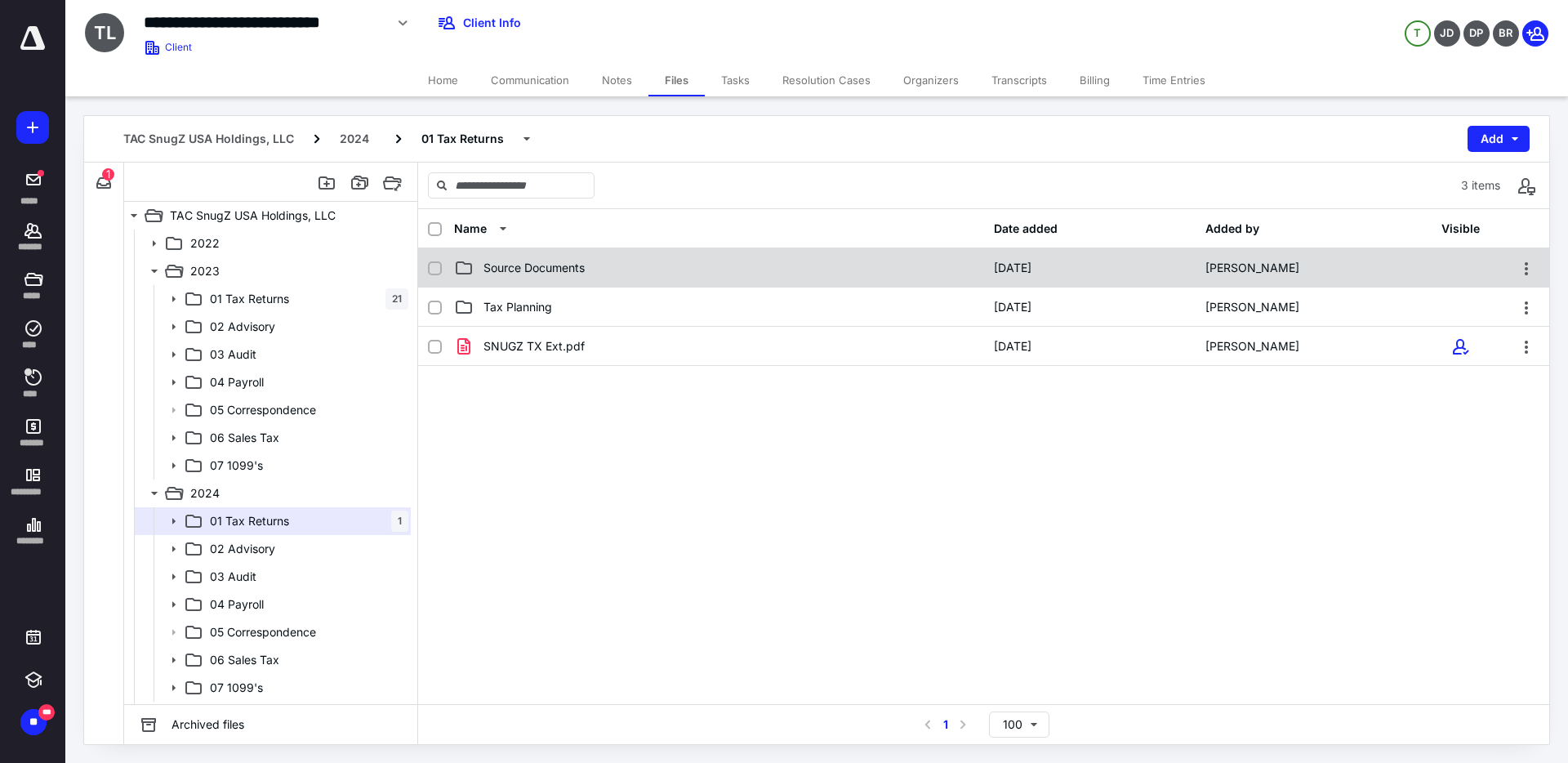 click on "Source Documents" at bounding box center (534, 268) 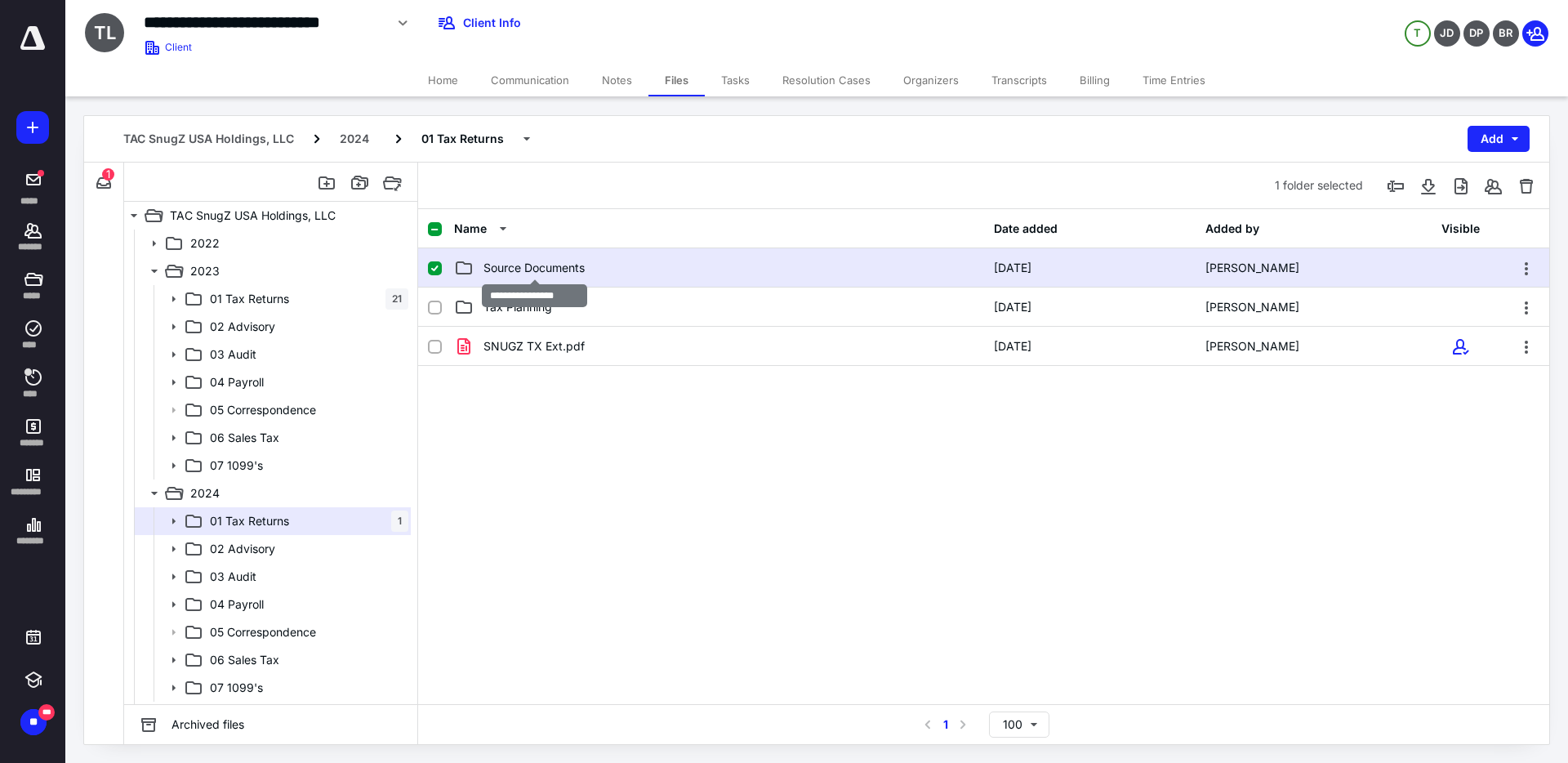 click on "Source Documents" at bounding box center (534, 268) 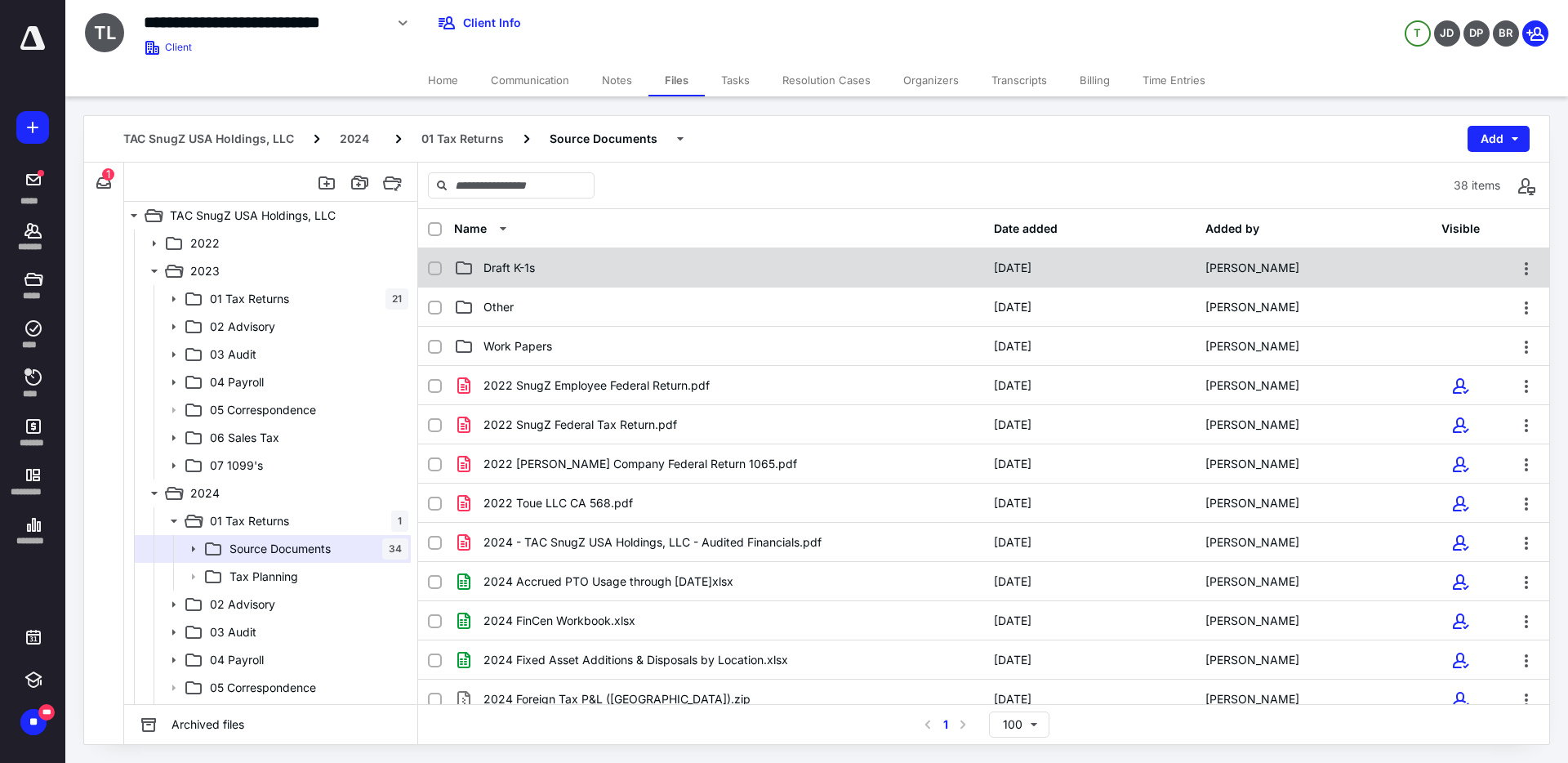 click on "Draft K-1s" at bounding box center [509, 268] 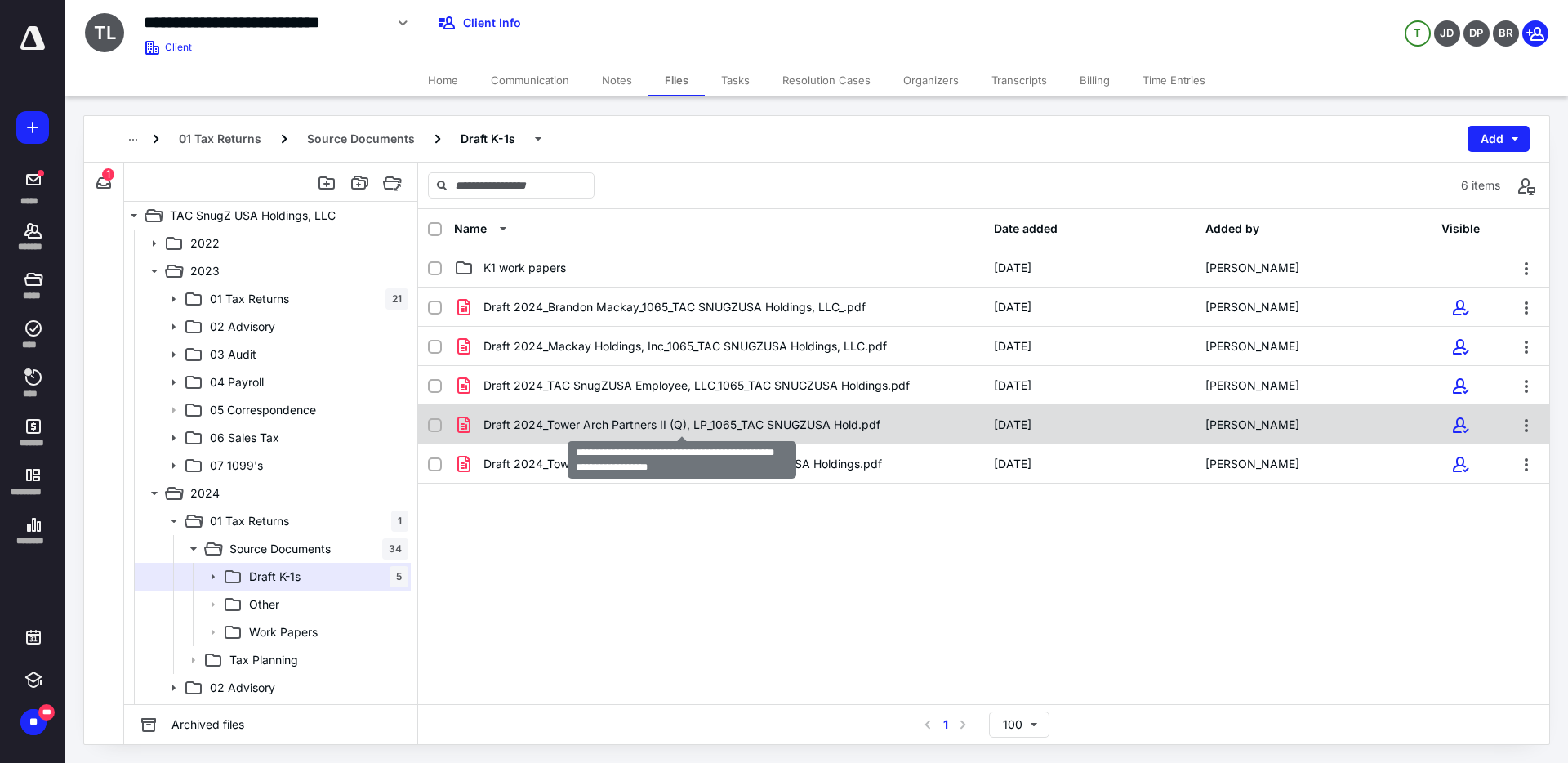 click on "Draft 2024_Tower Arch Partners II (Q), LP_1065_TAC SNUGZUSA Hold.pdf" at bounding box center [682, 425] 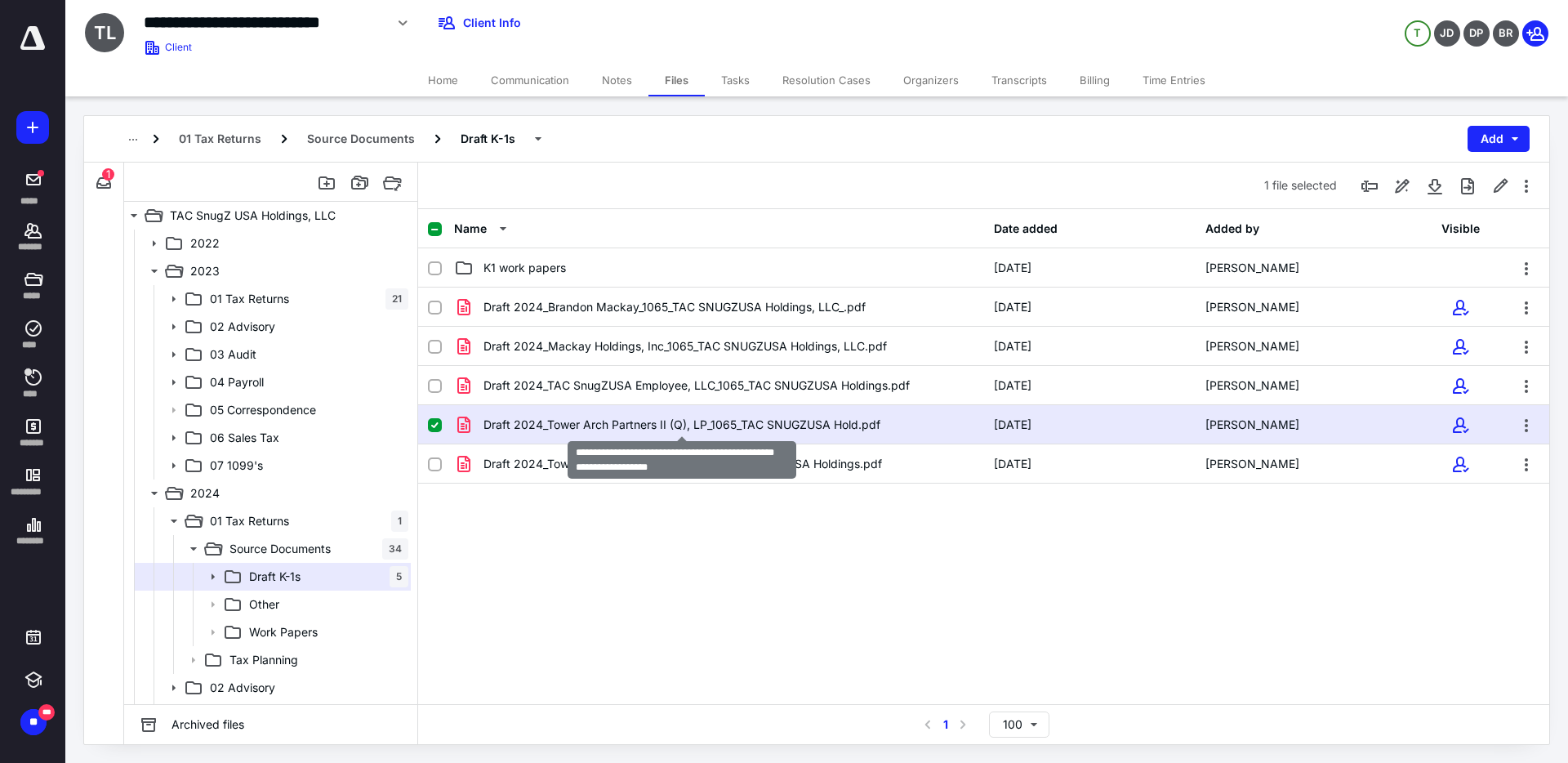 click on "Draft 2024_Tower Arch Partners II (Q), LP_1065_TAC SNUGZUSA Hold.pdf" at bounding box center [682, 425] 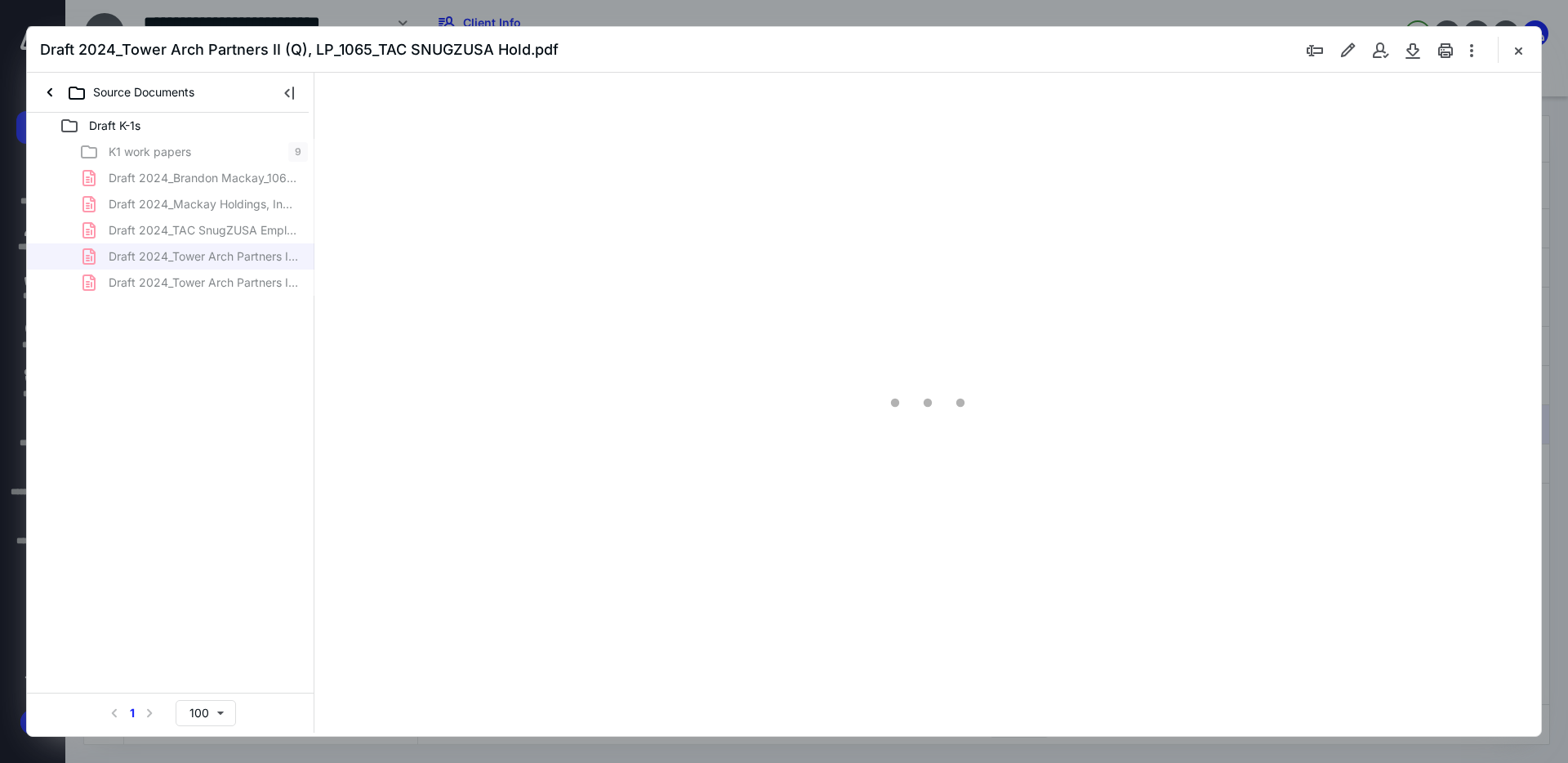 scroll, scrollTop: 0, scrollLeft: 0, axis: both 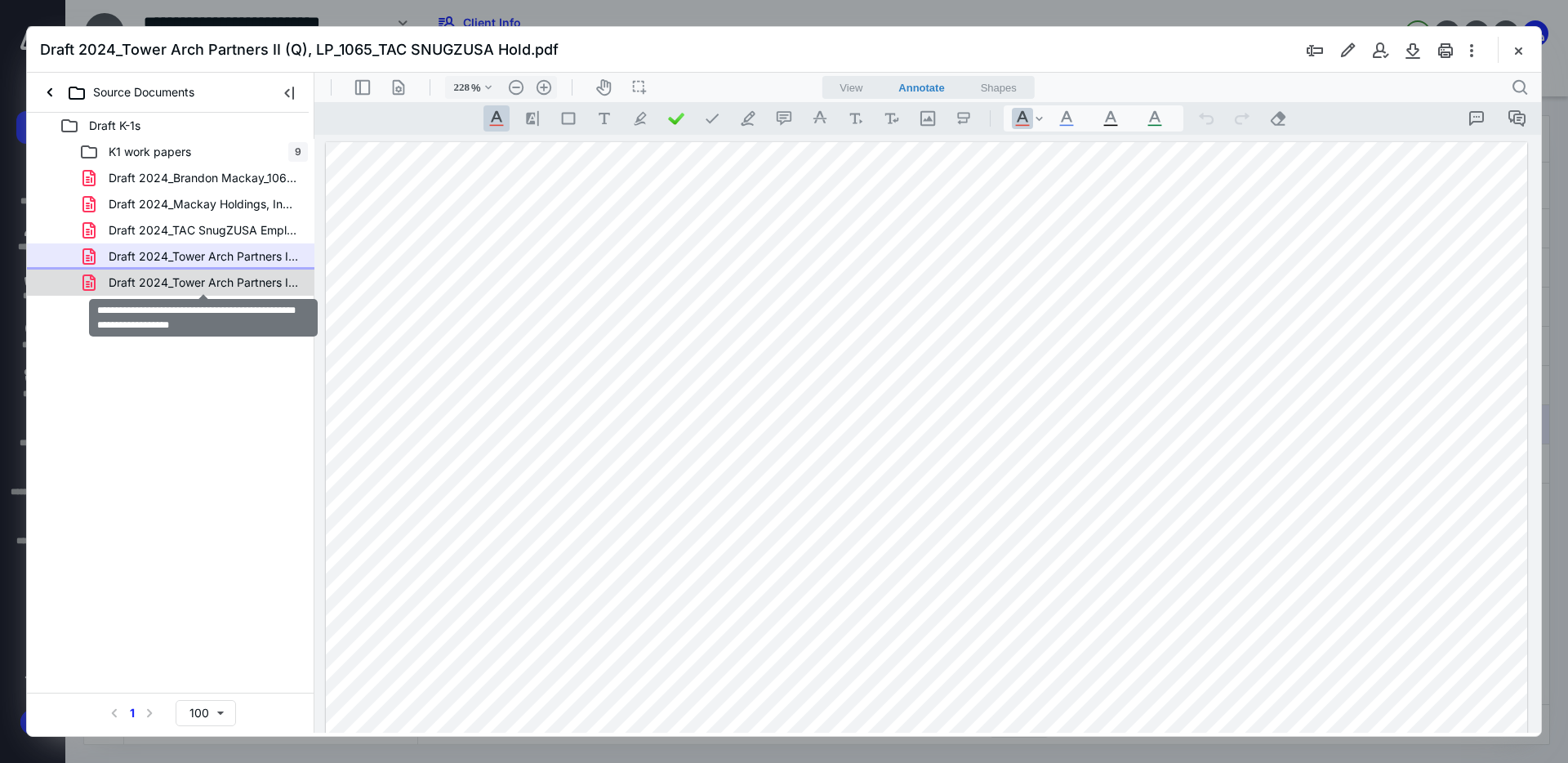 click on "Draft 2024_Tower Arch Partners II, LP_1065_TAC SNUGZUSA Holdings.pdf" at bounding box center [203, 283] 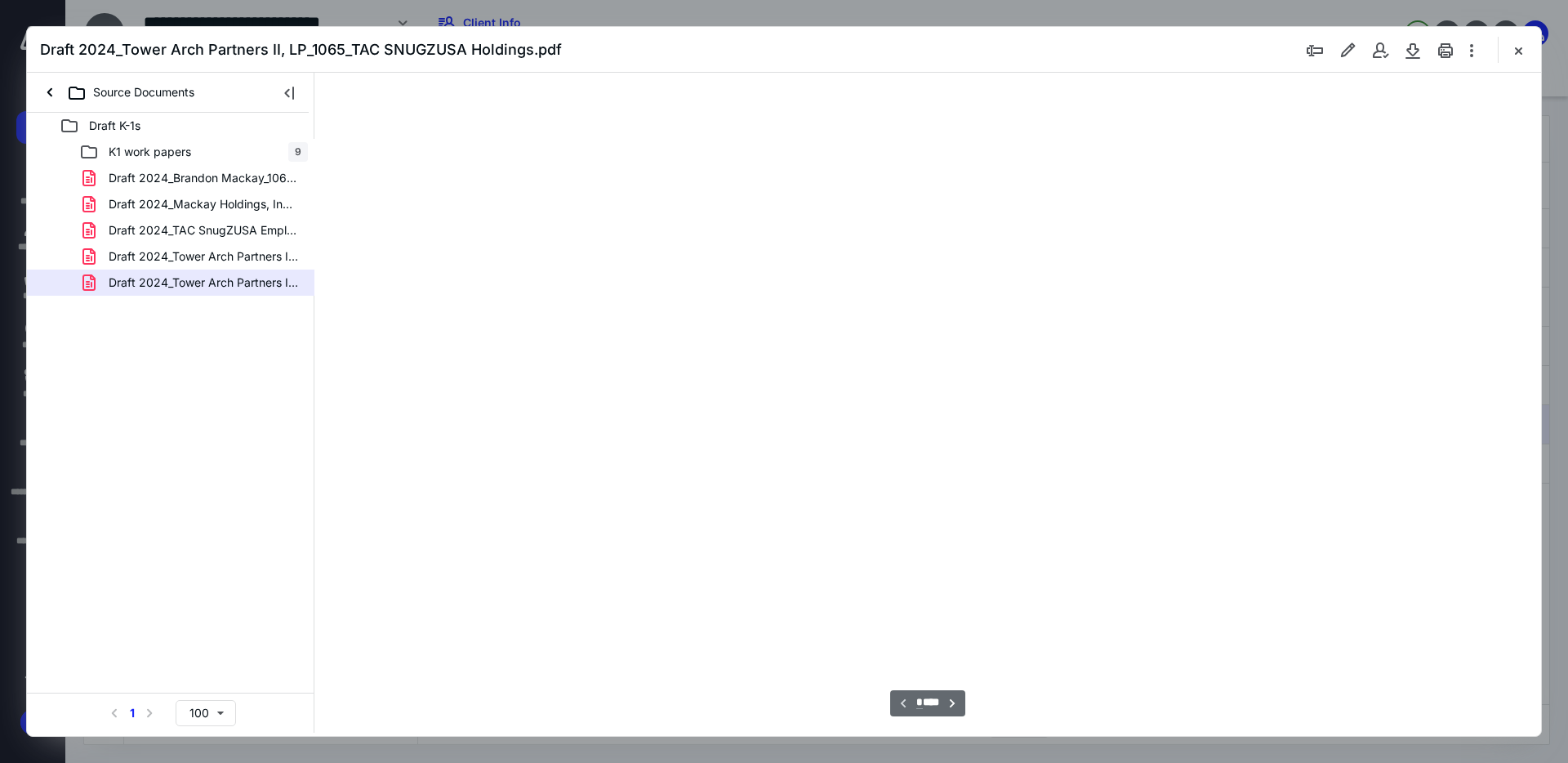 type on "228" 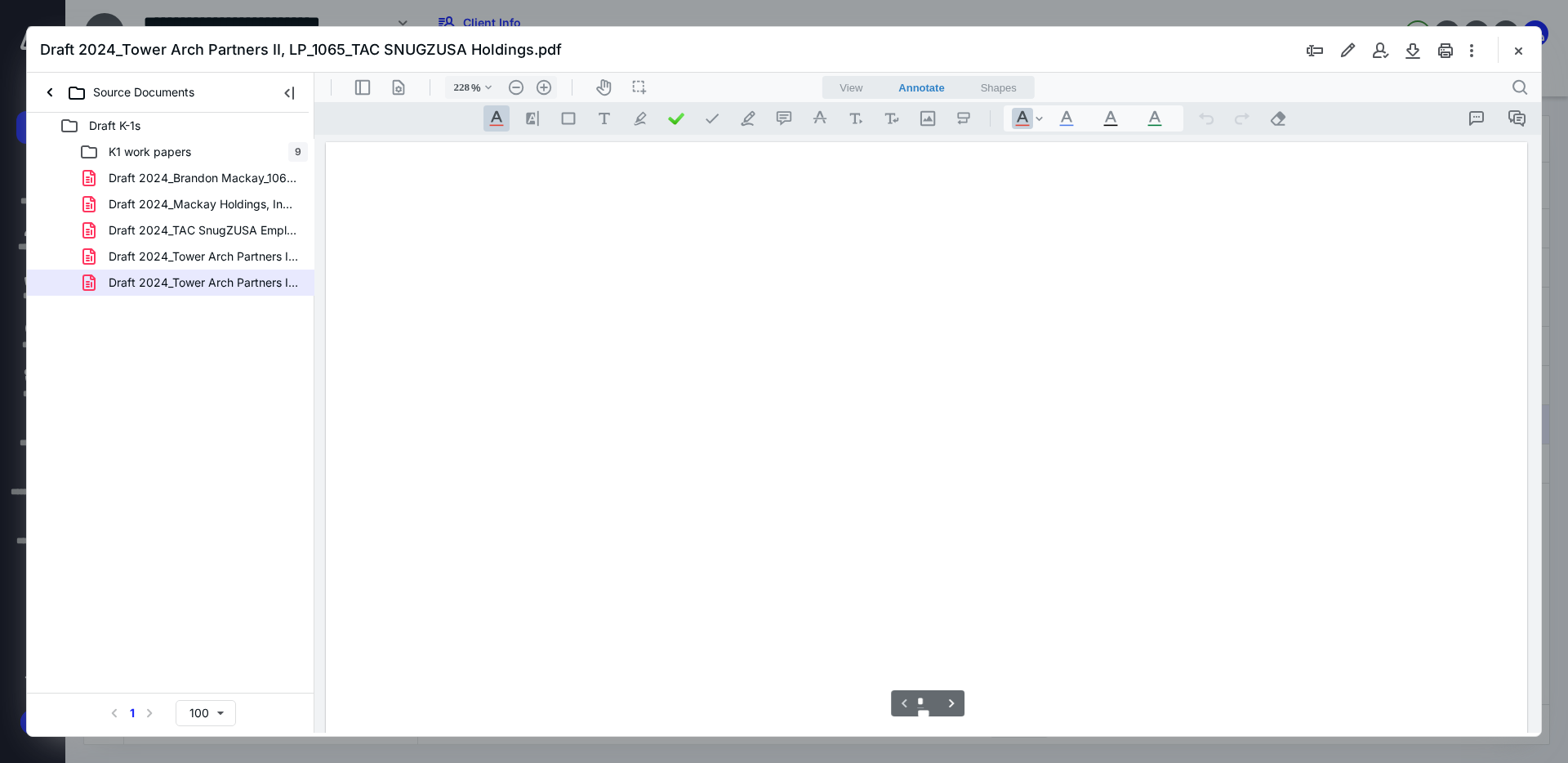 scroll, scrollTop: 69, scrollLeft: 0, axis: vertical 